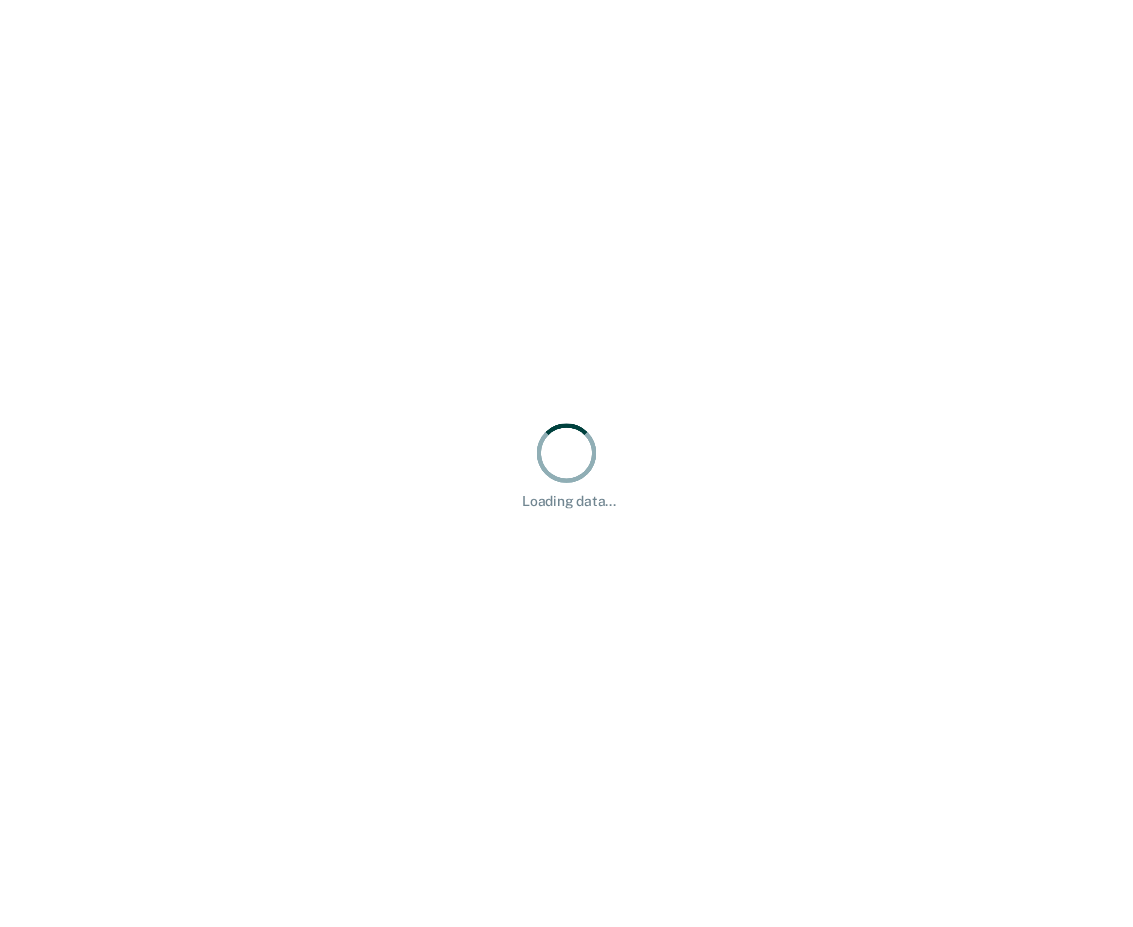 scroll, scrollTop: 0, scrollLeft: 0, axis: both 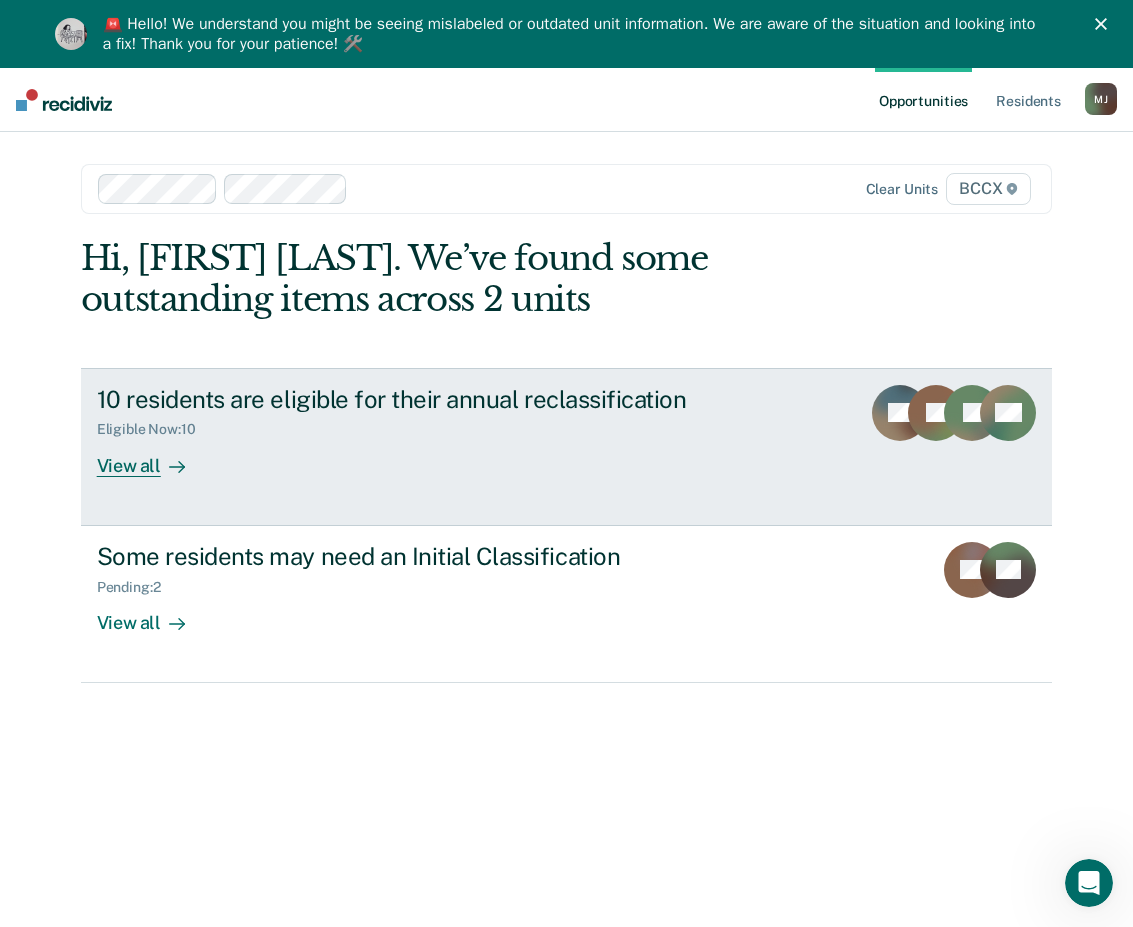 click on "View all" at bounding box center [153, 457] 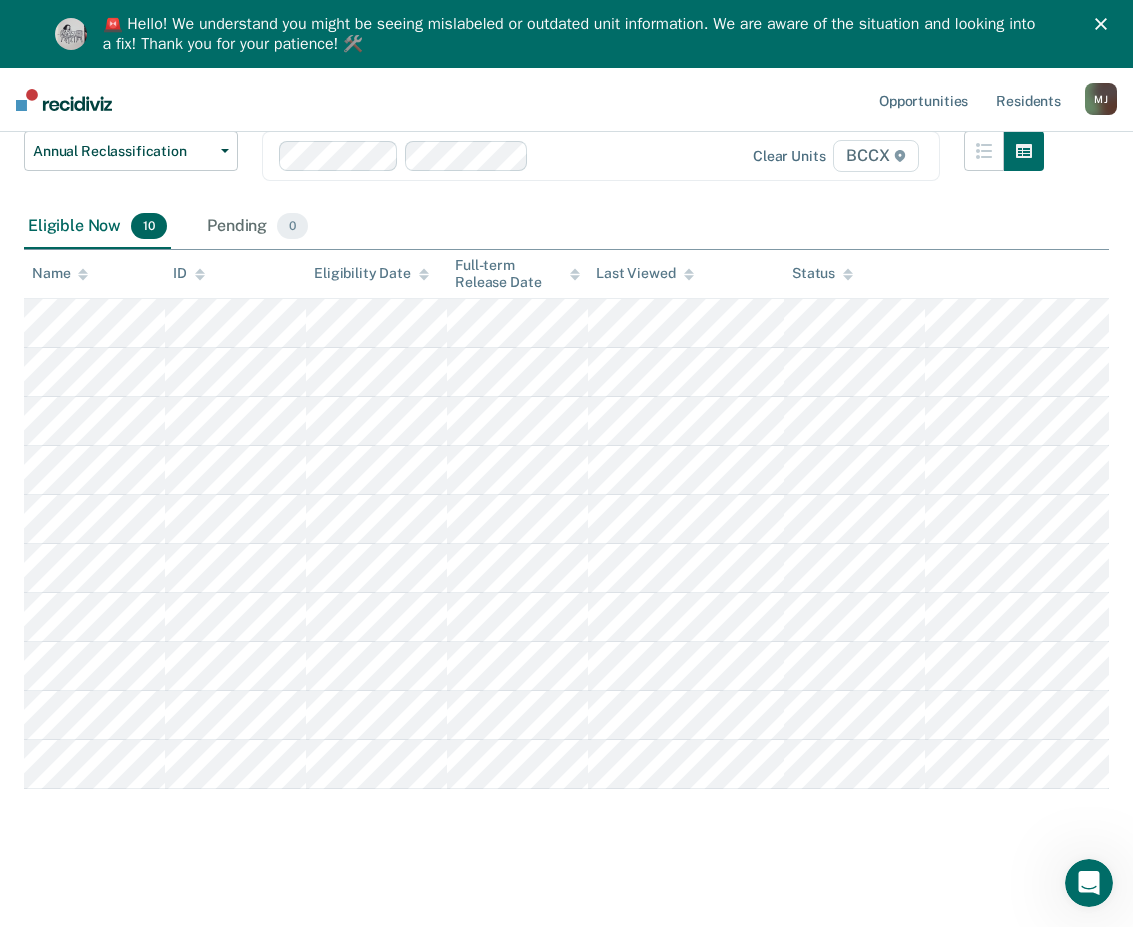 scroll, scrollTop: 192, scrollLeft: 0, axis: vertical 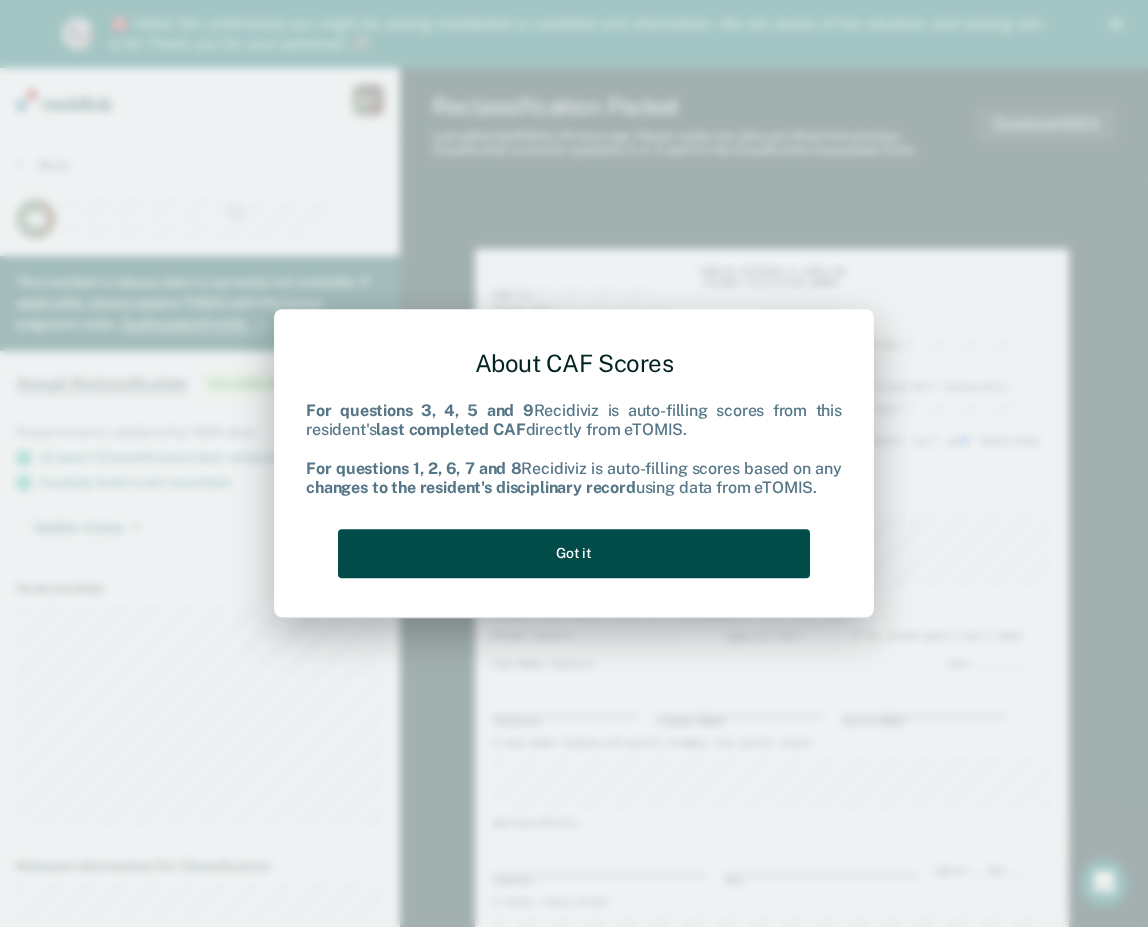 click on "Got it" at bounding box center [574, 553] 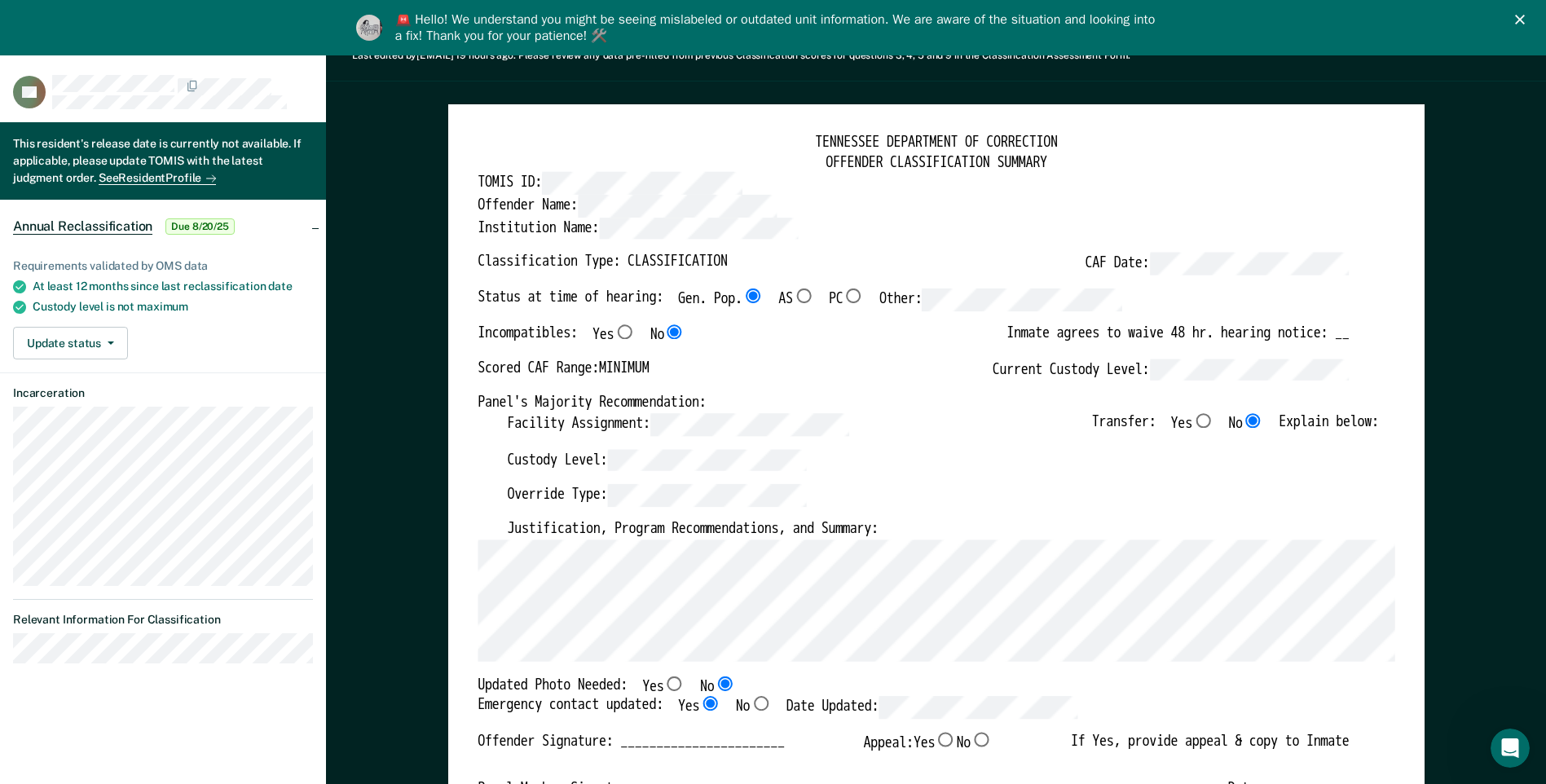 scroll, scrollTop: 0, scrollLeft: 0, axis: both 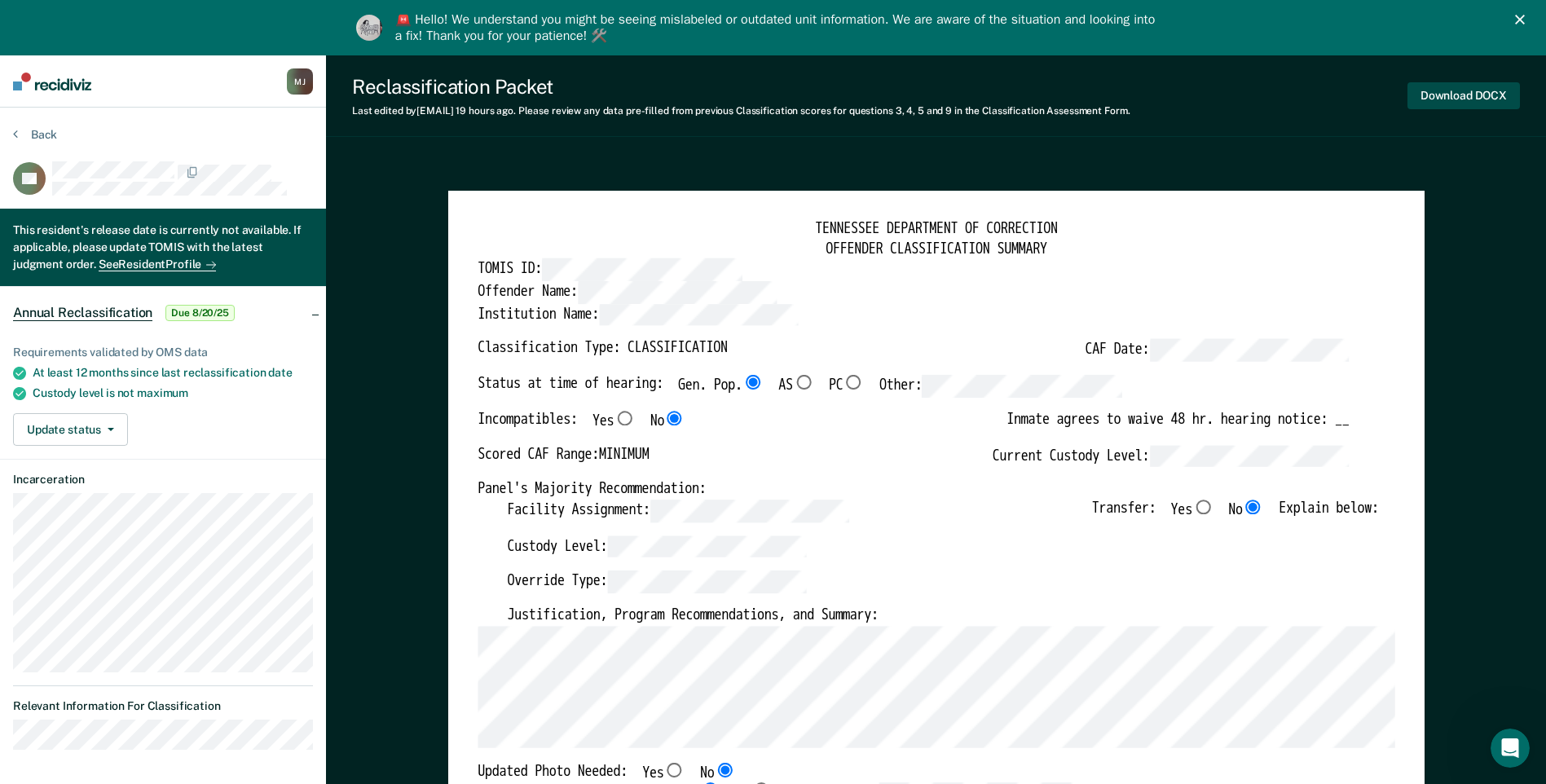 click on "Download DOCX" at bounding box center [1464, 95] 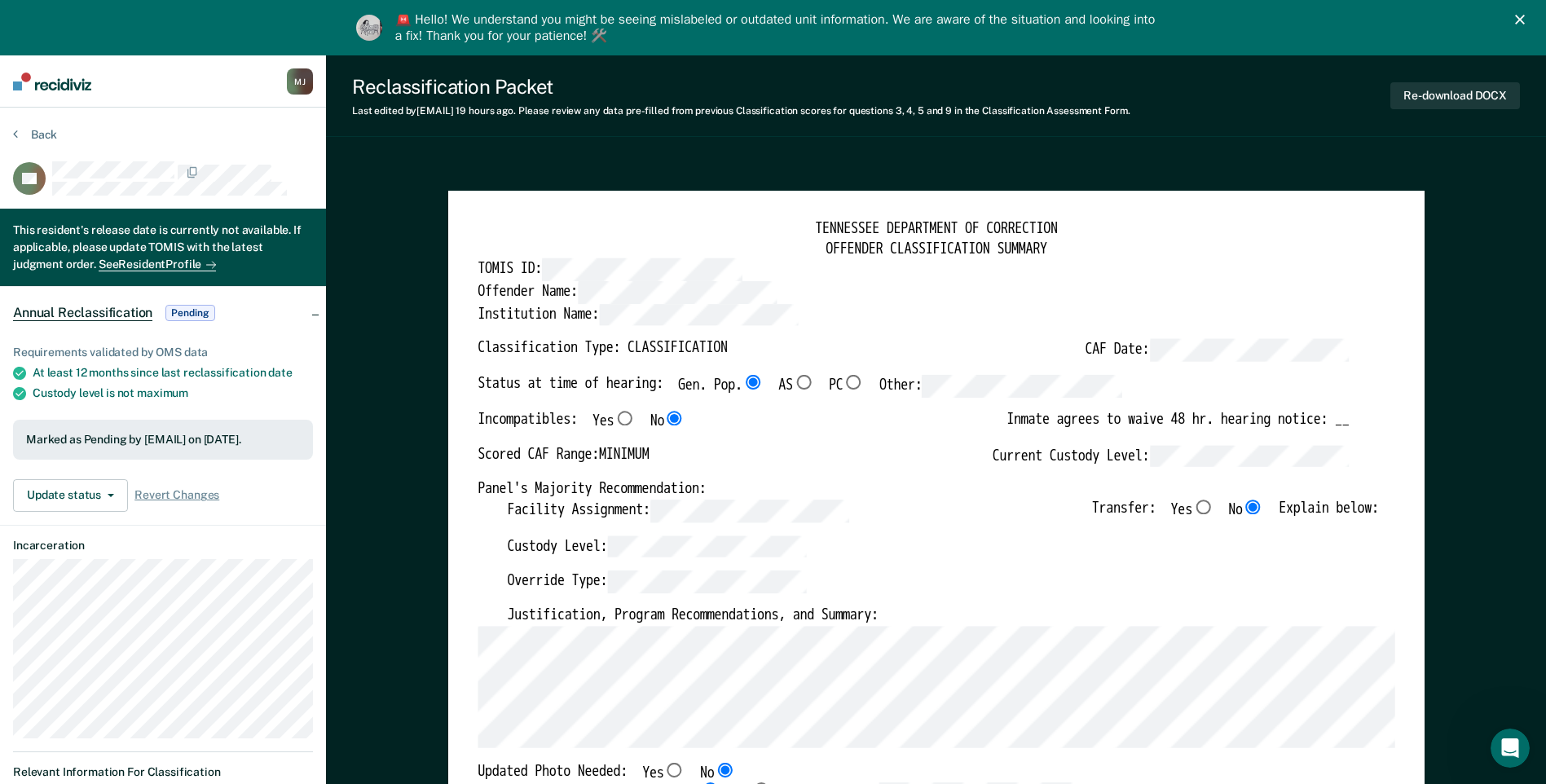 click 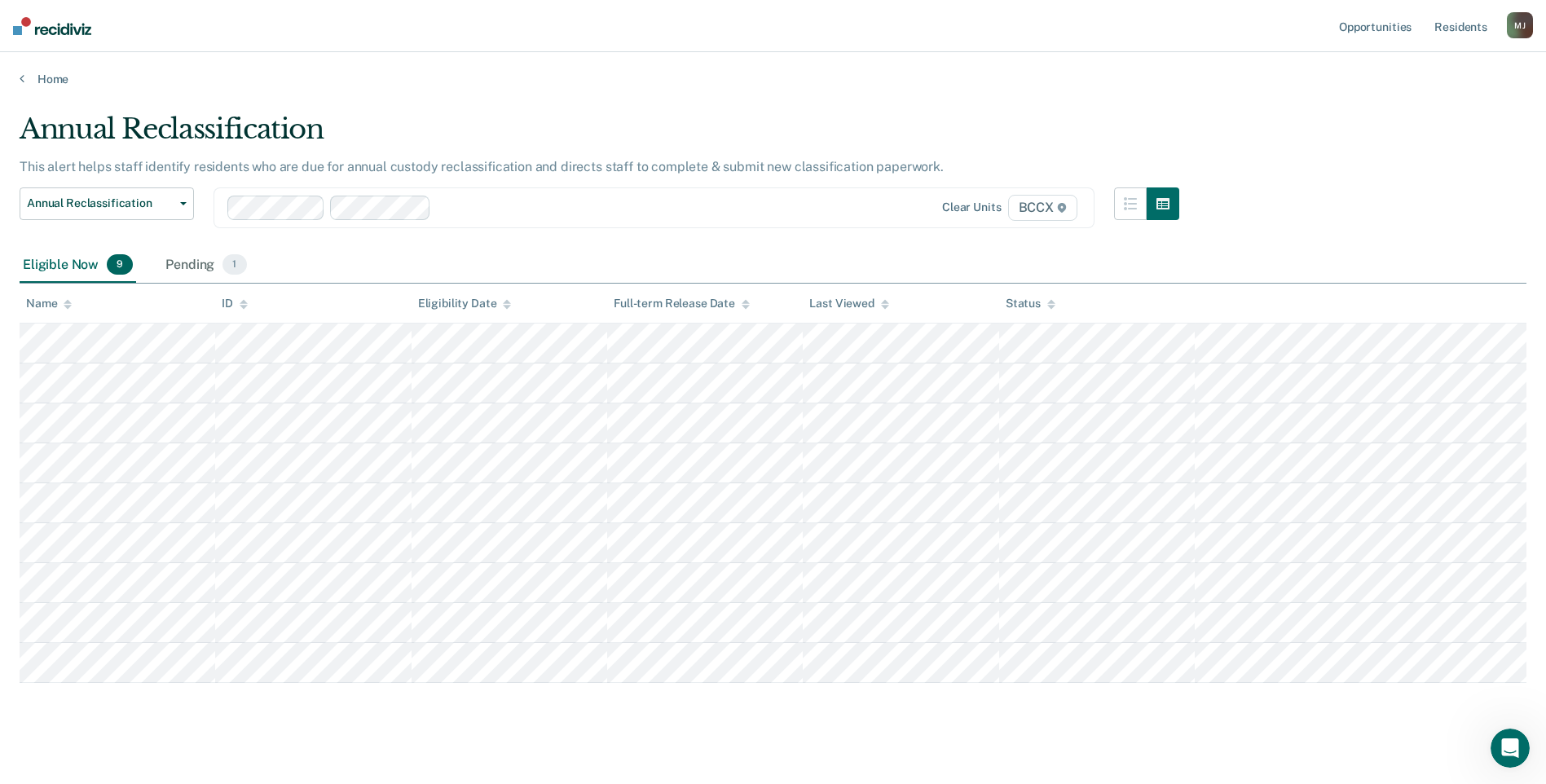 scroll, scrollTop: 16, scrollLeft: 0, axis: vertical 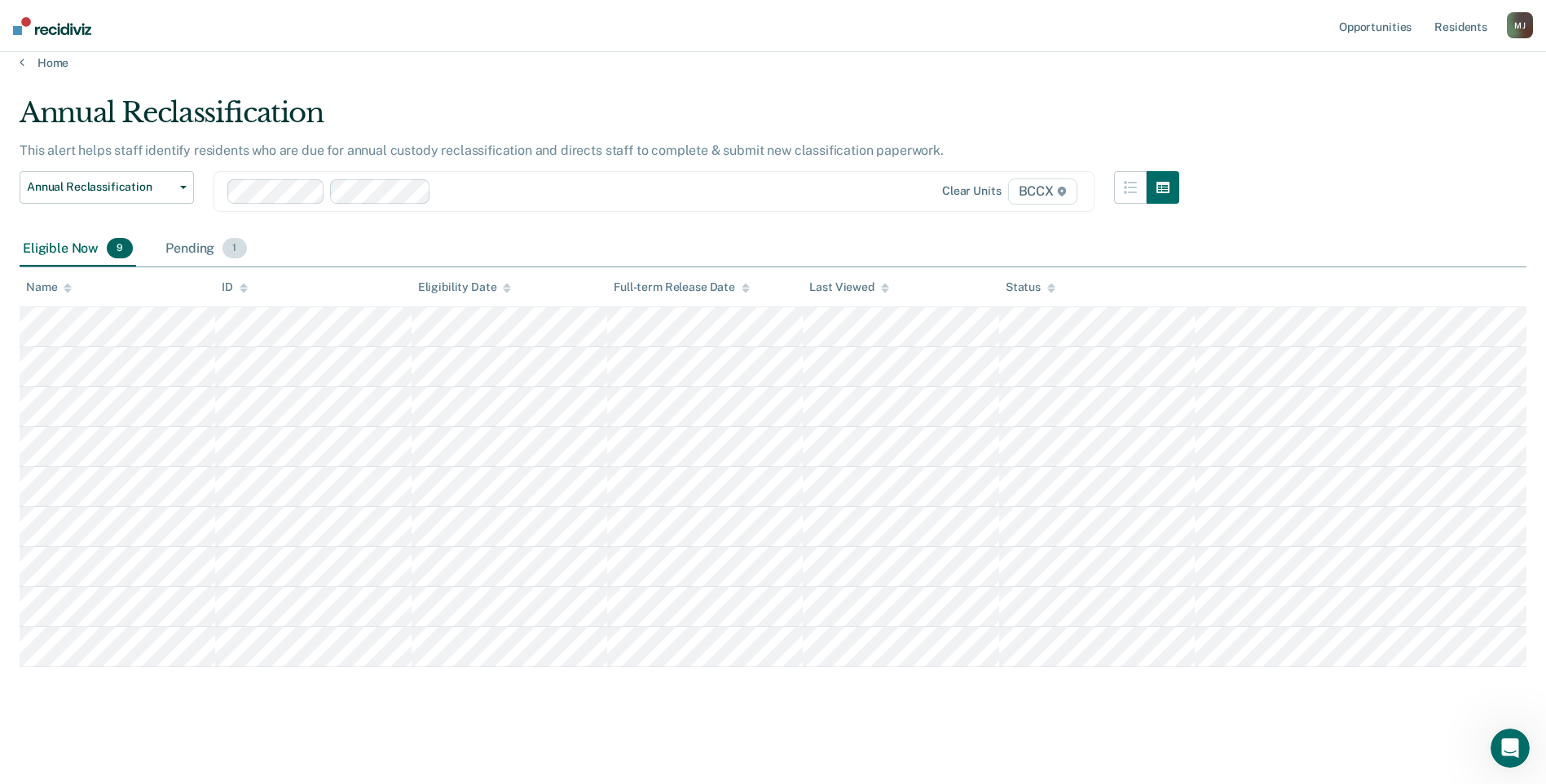 click on "Pending 1" at bounding box center (205, 249) 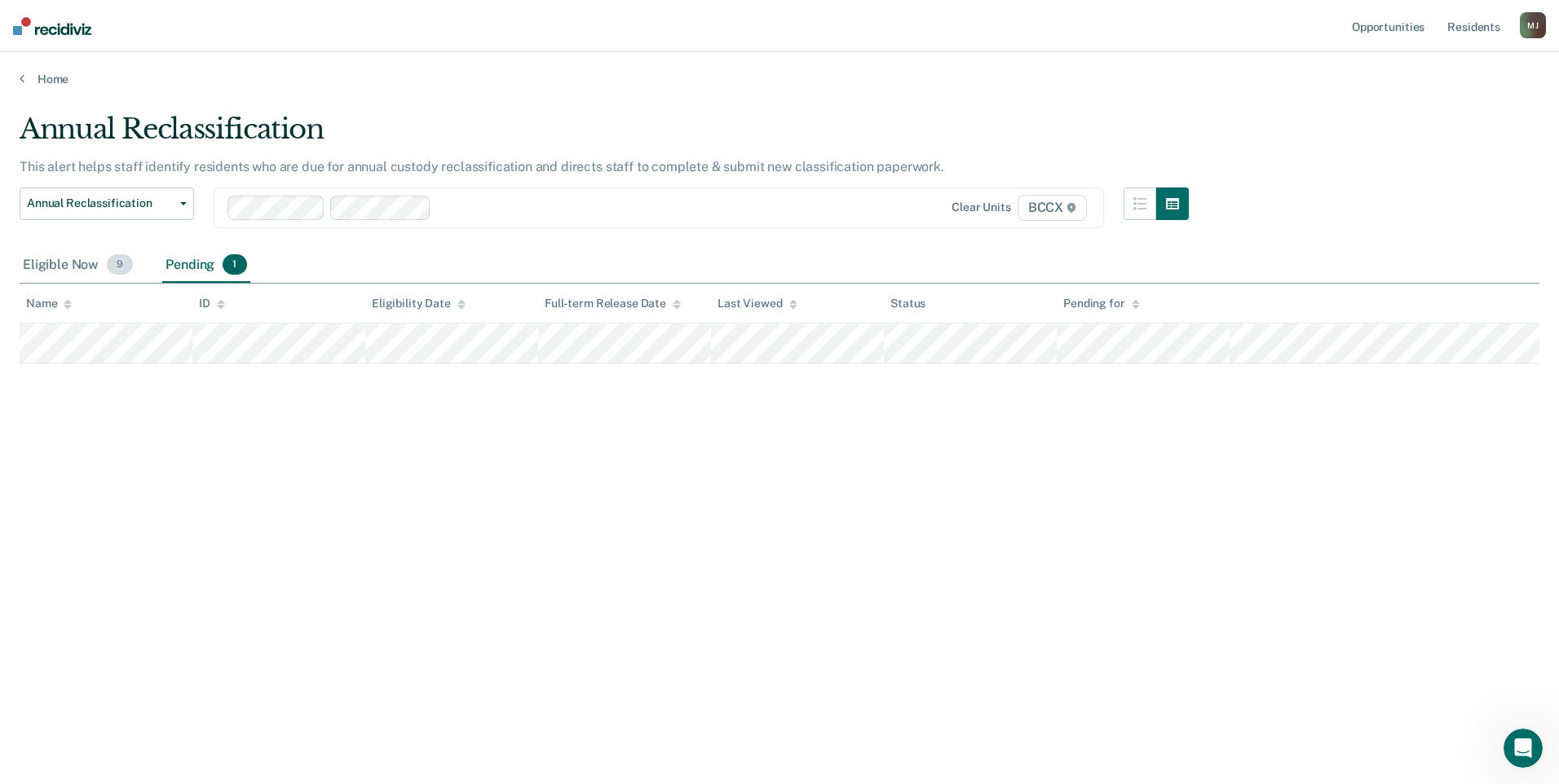 click on "Eligible Now 9" at bounding box center (77, 266) 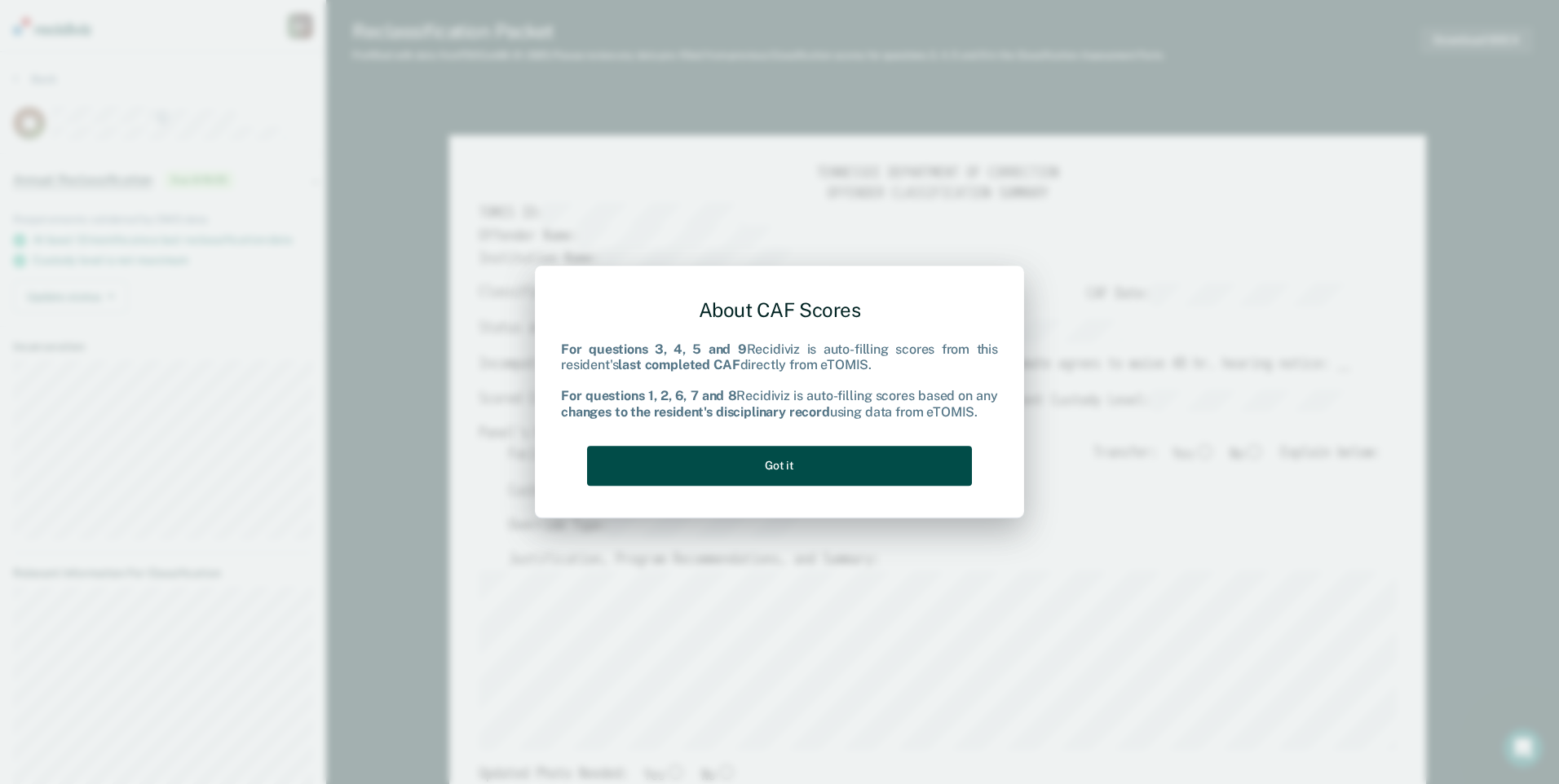 click on "Got it" at bounding box center [780, 465] 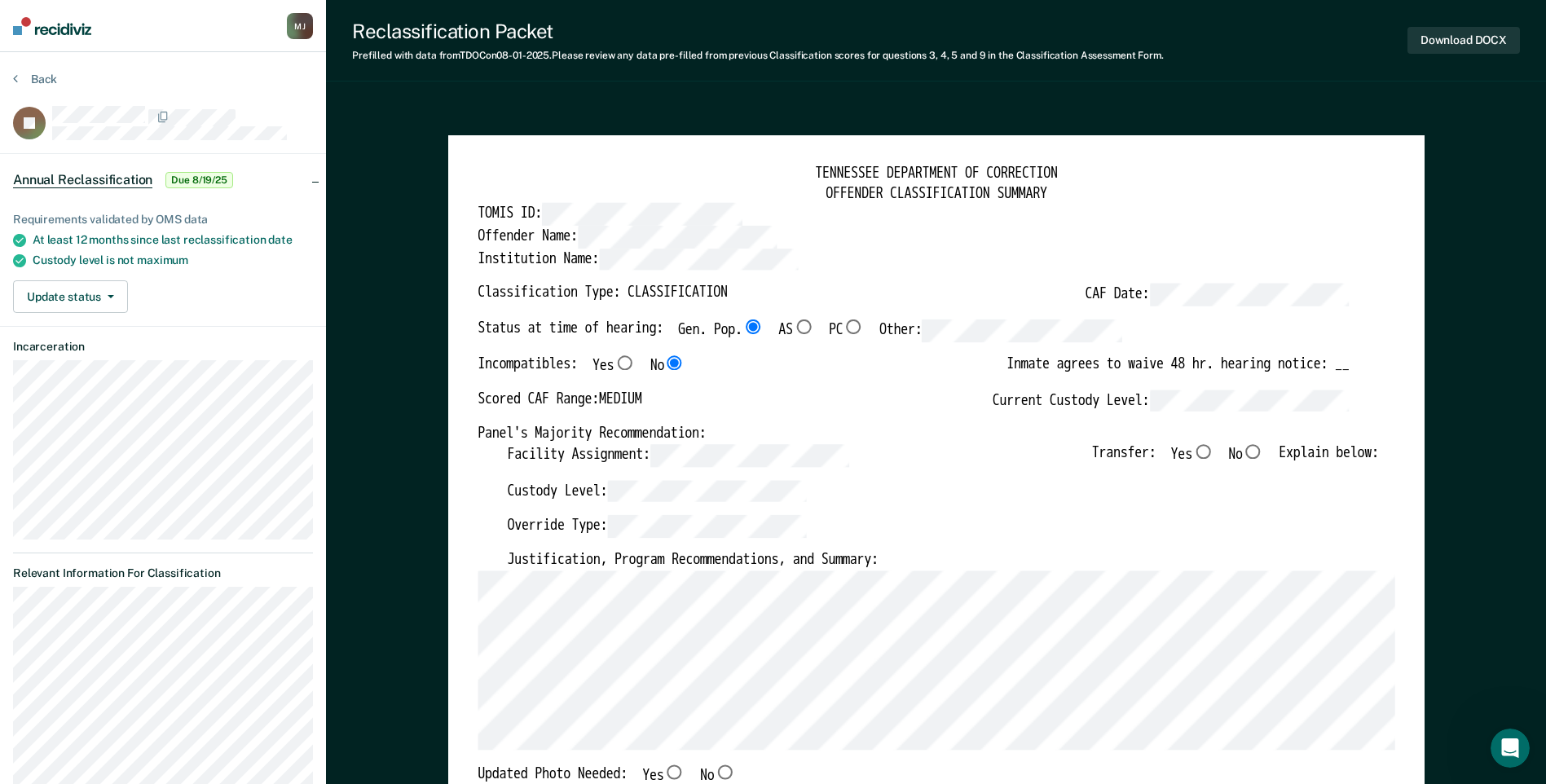 click on "No" at bounding box center [1253, 451] 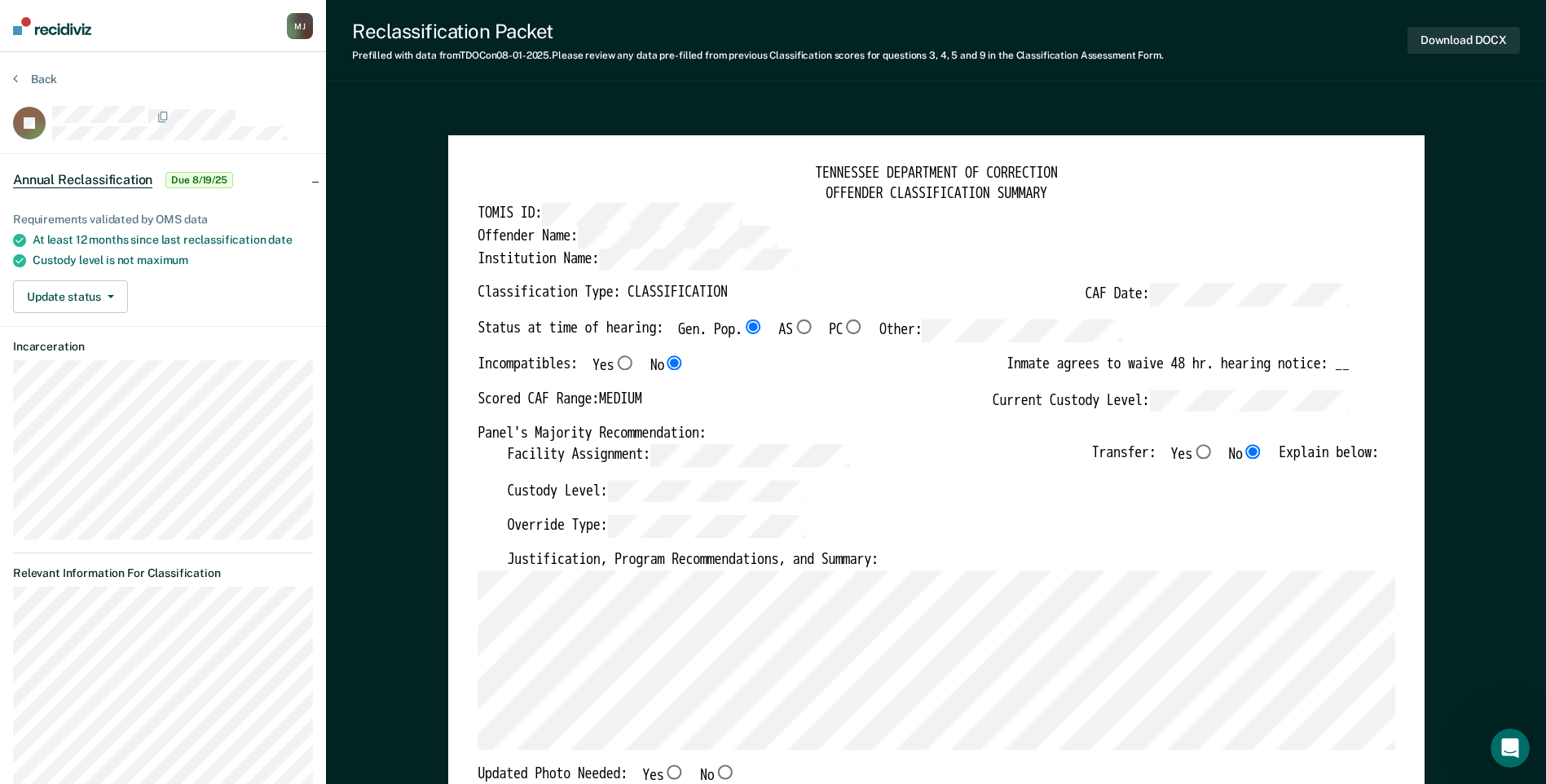 type on "x" 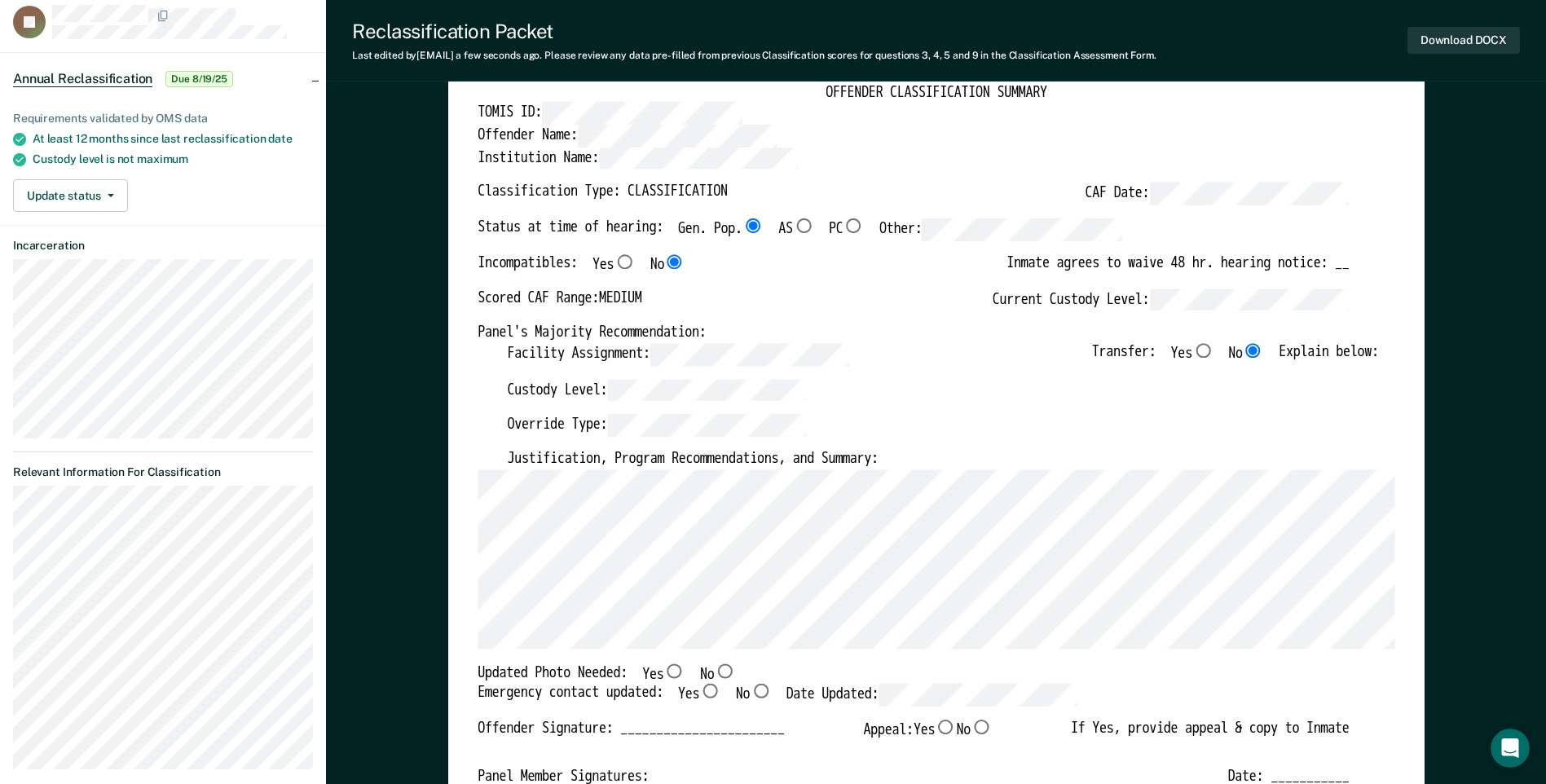 scroll, scrollTop: 163, scrollLeft: 0, axis: vertical 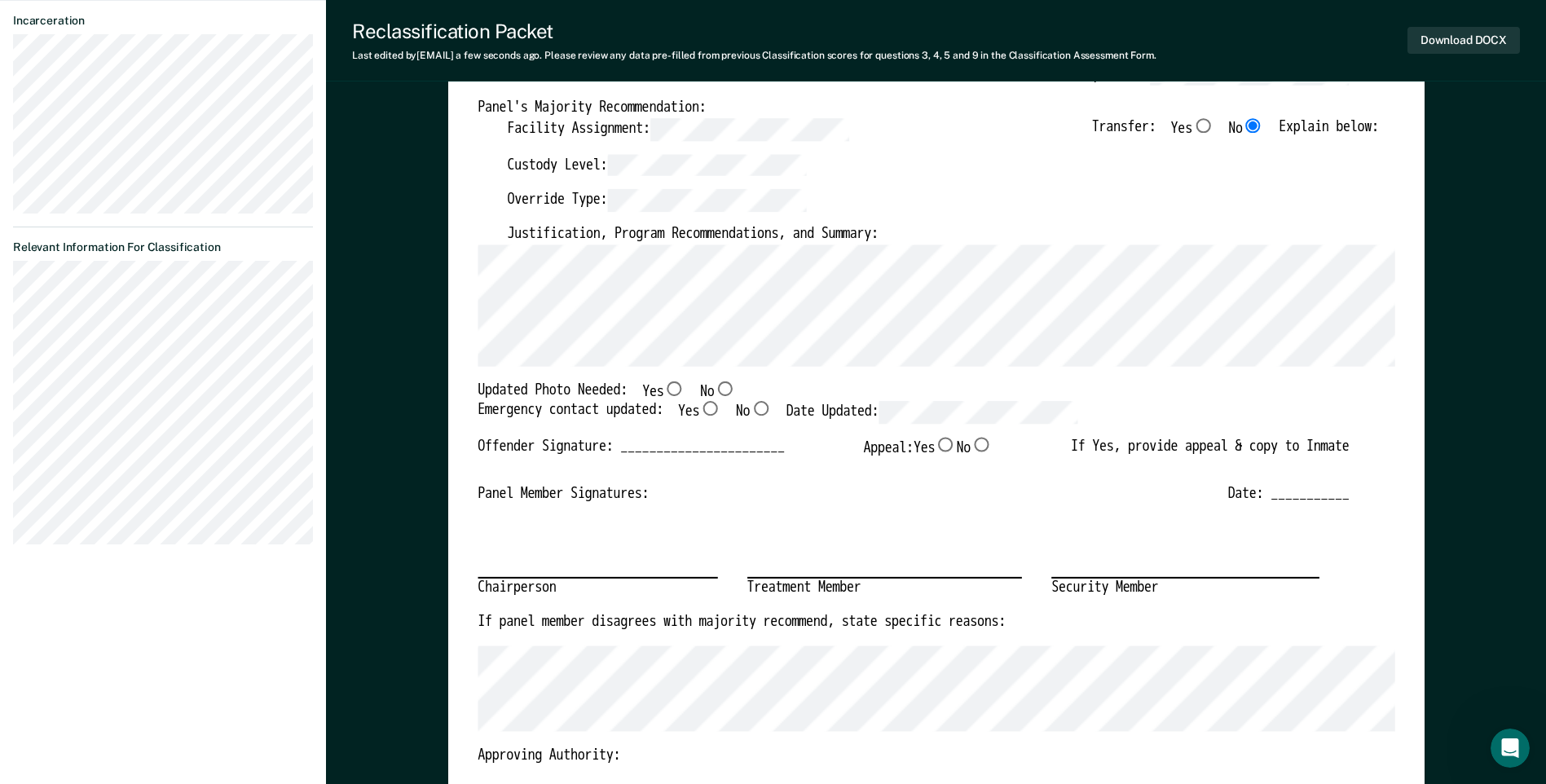 click on "No" at bounding box center (725, 388) 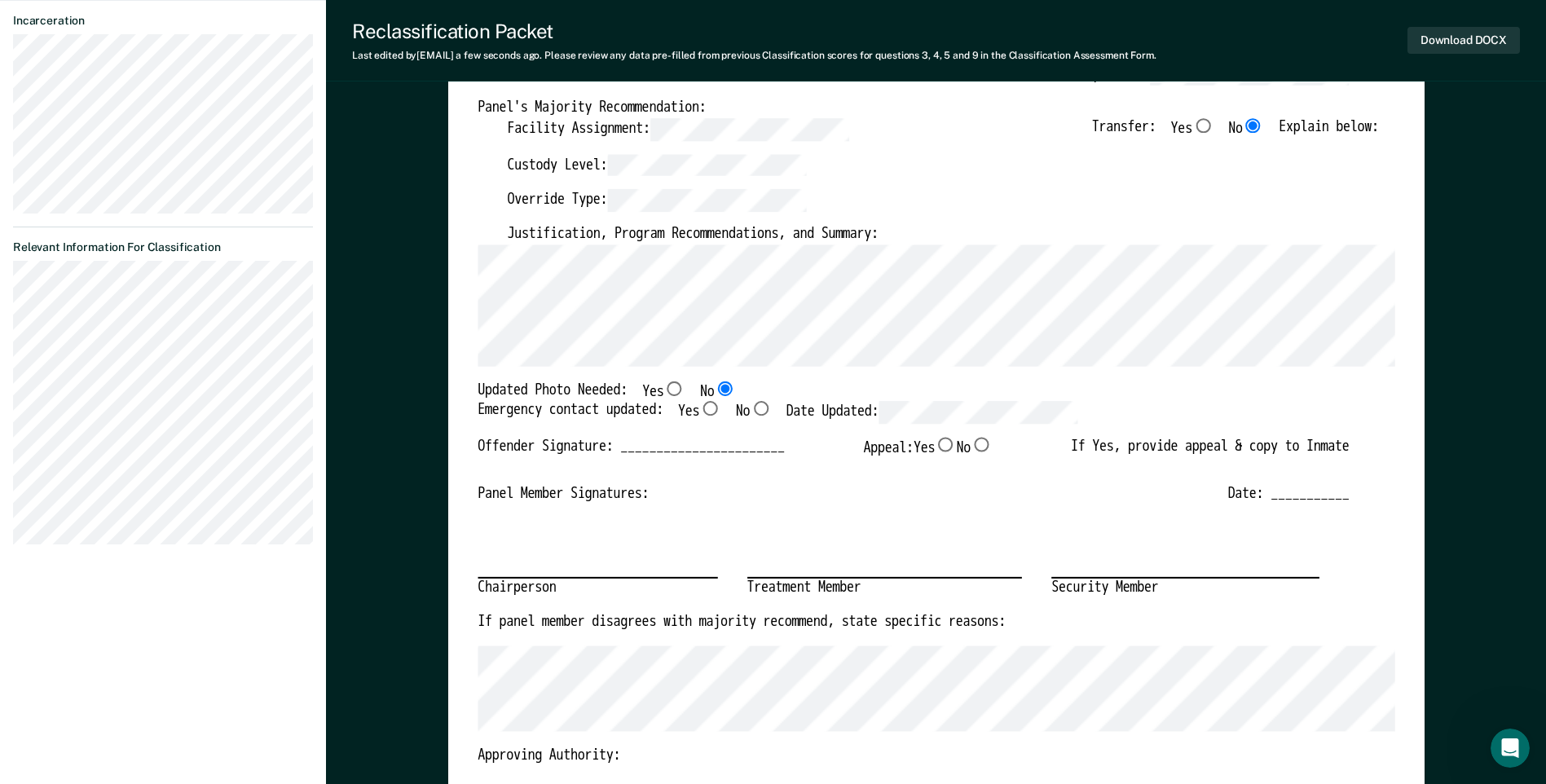type on "x" 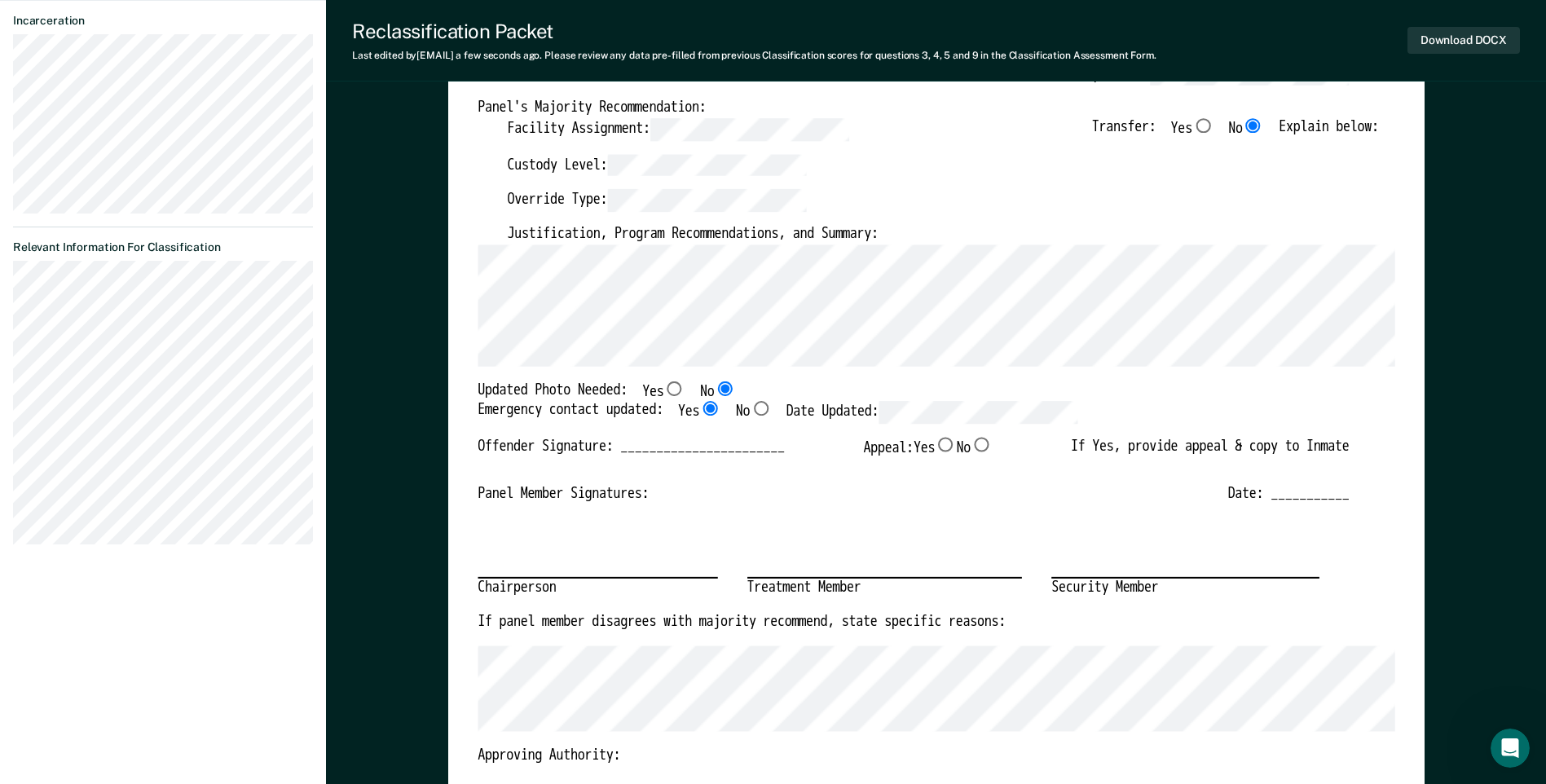 type on "x" 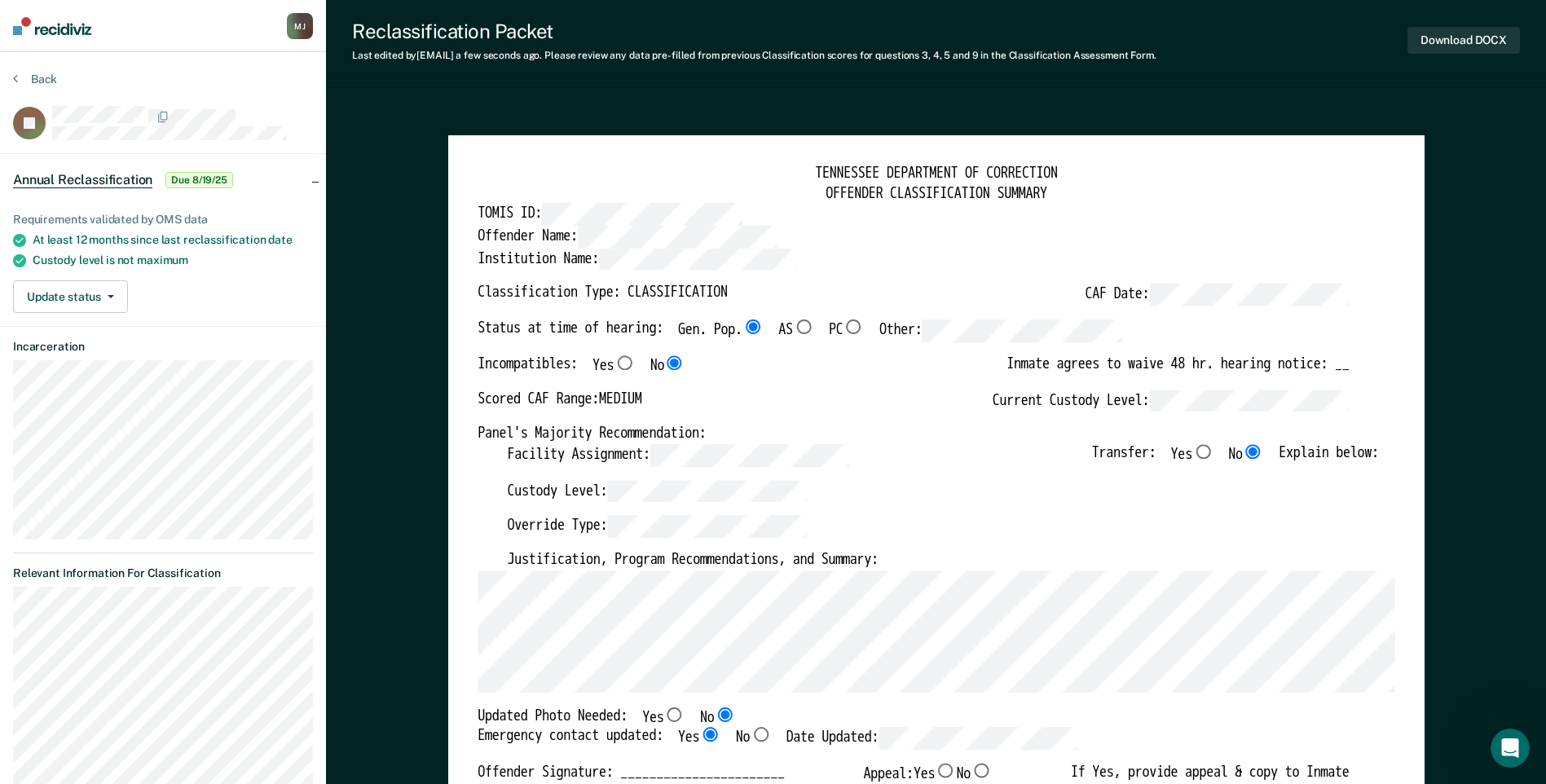 scroll, scrollTop: 81, scrollLeft: 0, axis: vertical 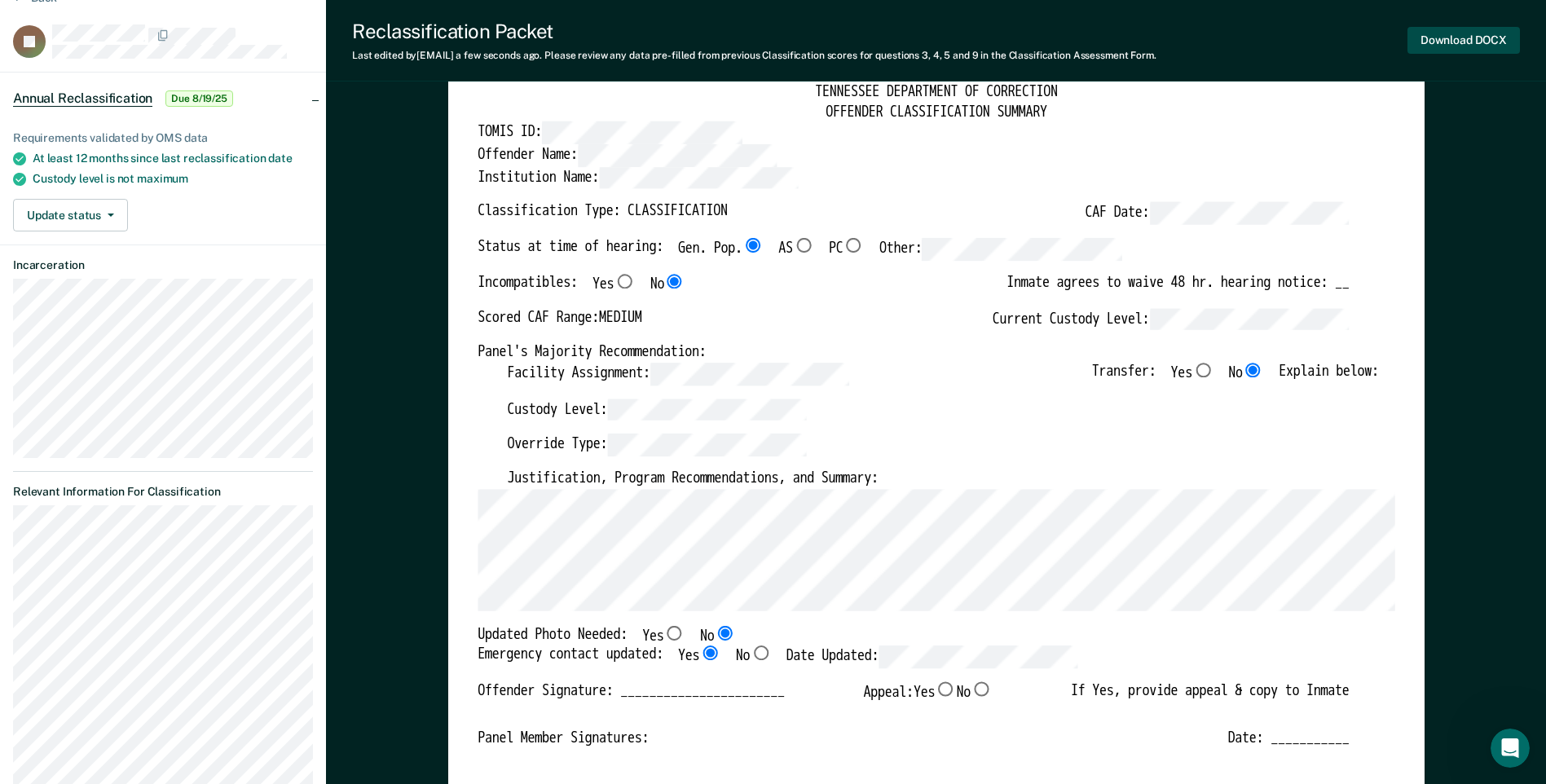 click on "Download DOCX" at bounding box center (1464, 40) 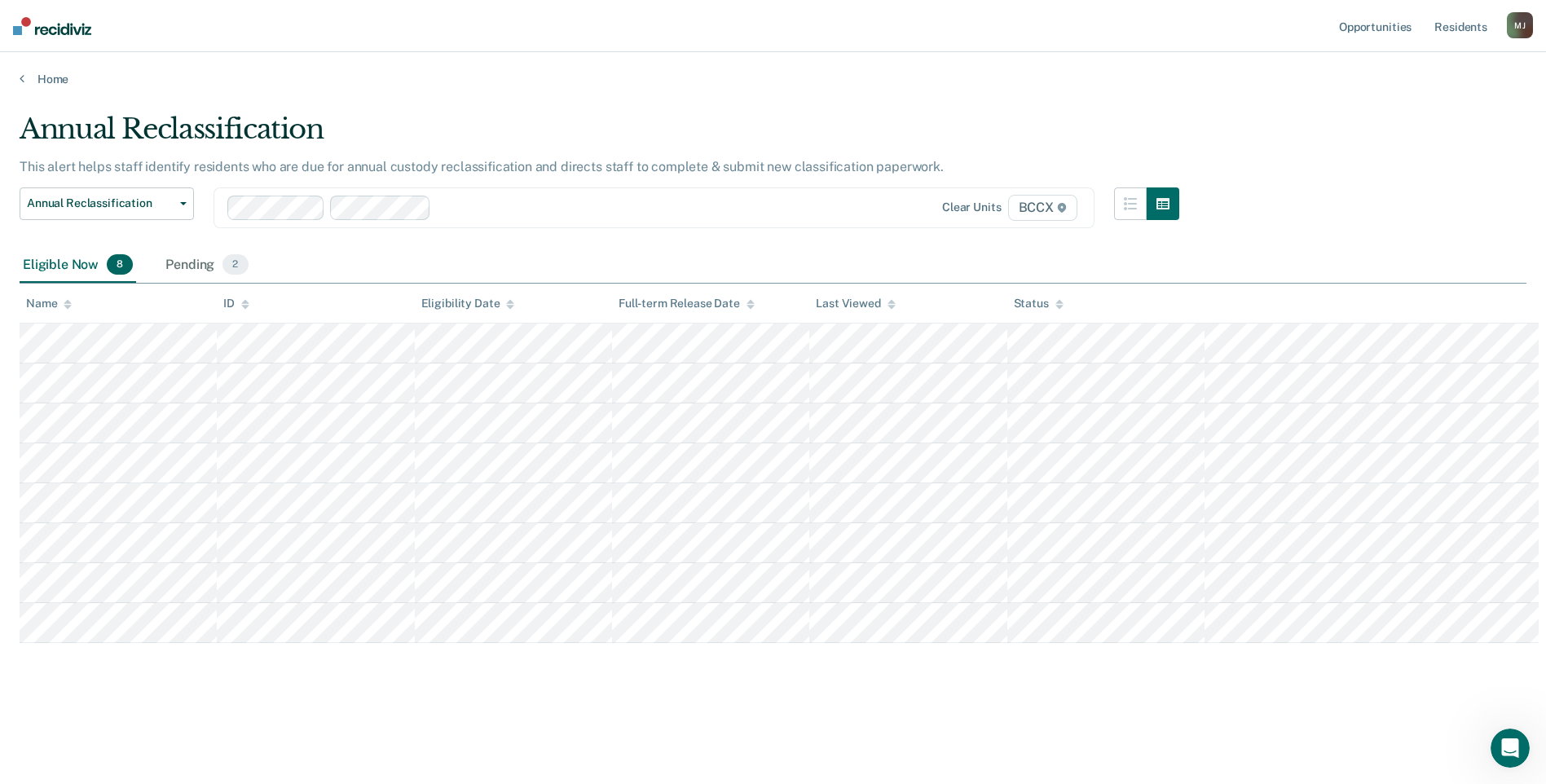 scroll, scrollTop: 0, scrollLeft: 0, axis: both 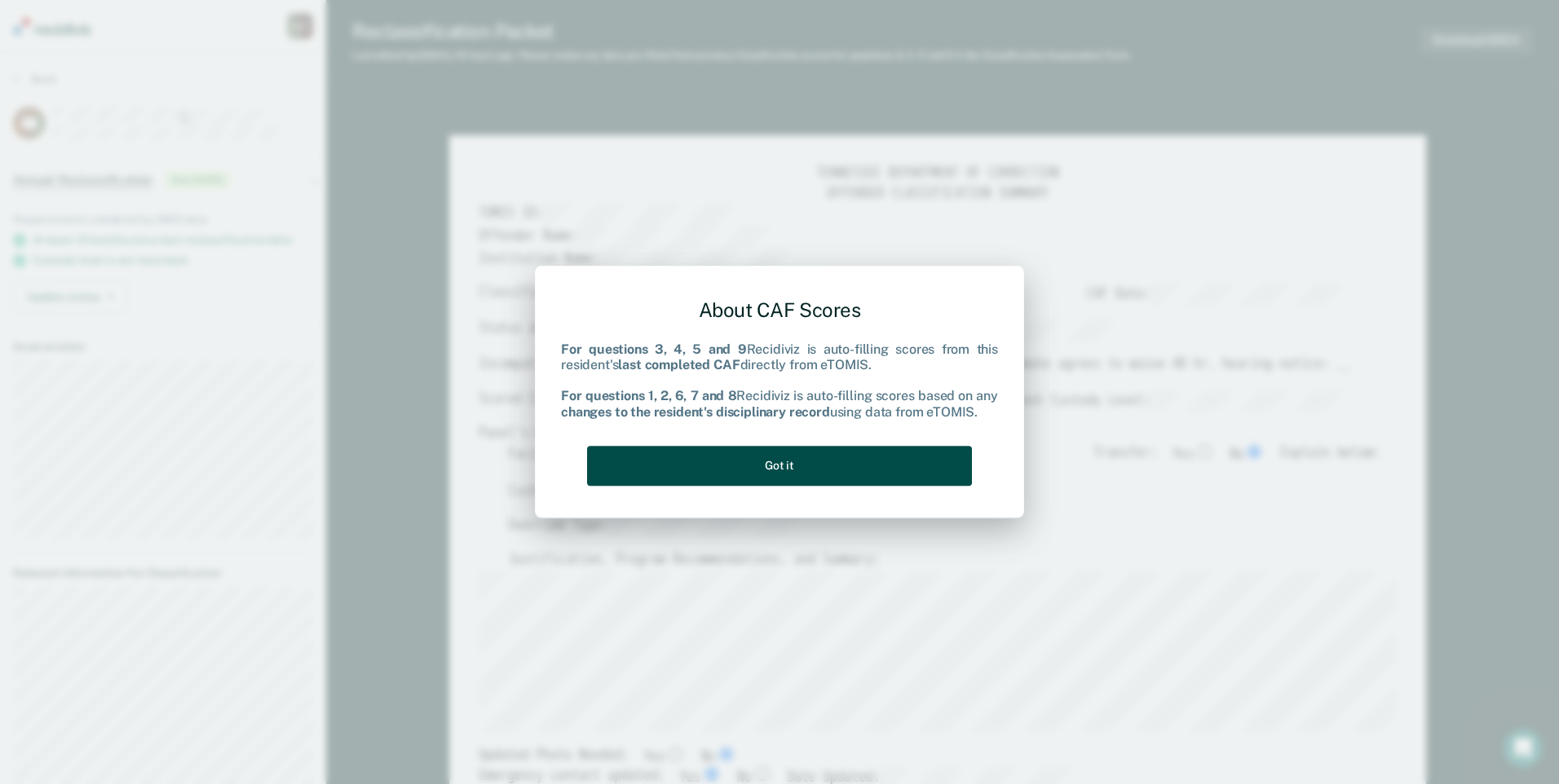 click on "Got it" at bounding box center (780, 465) 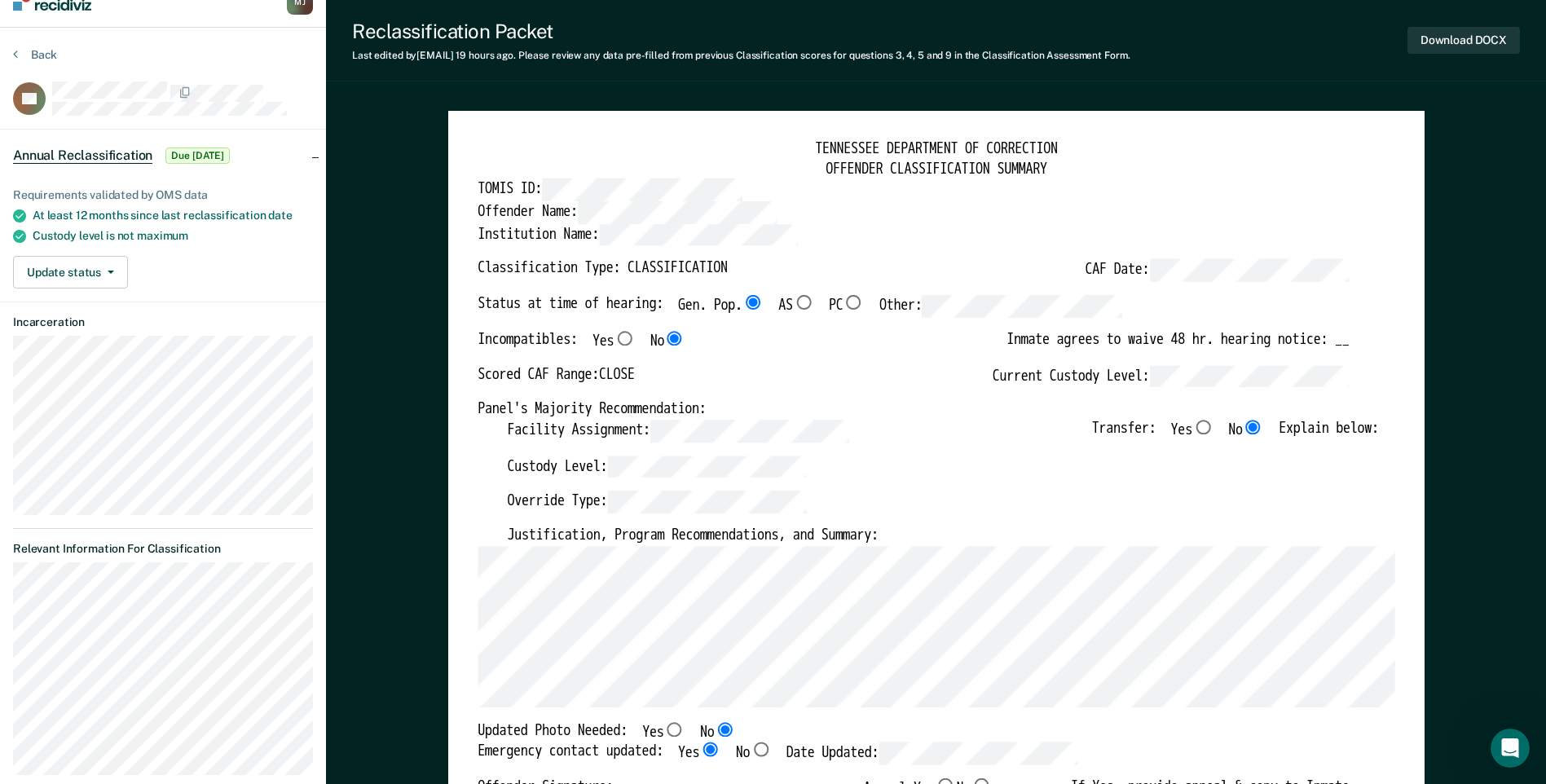 scroll, scrollTop: 0, scrollLeft: 0, axis: both 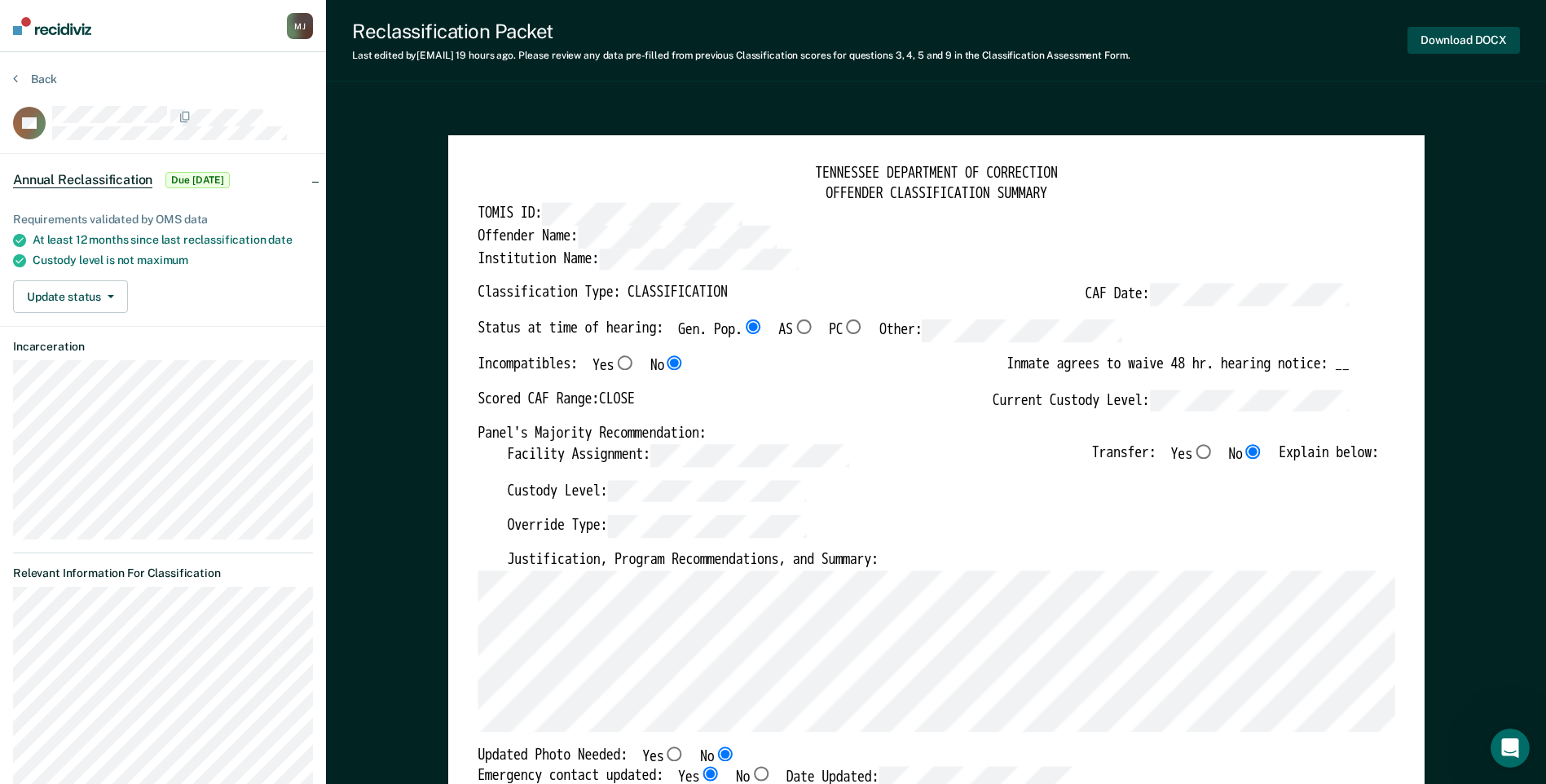 click on "Download DOCX" at bounding box center (1464, 40) 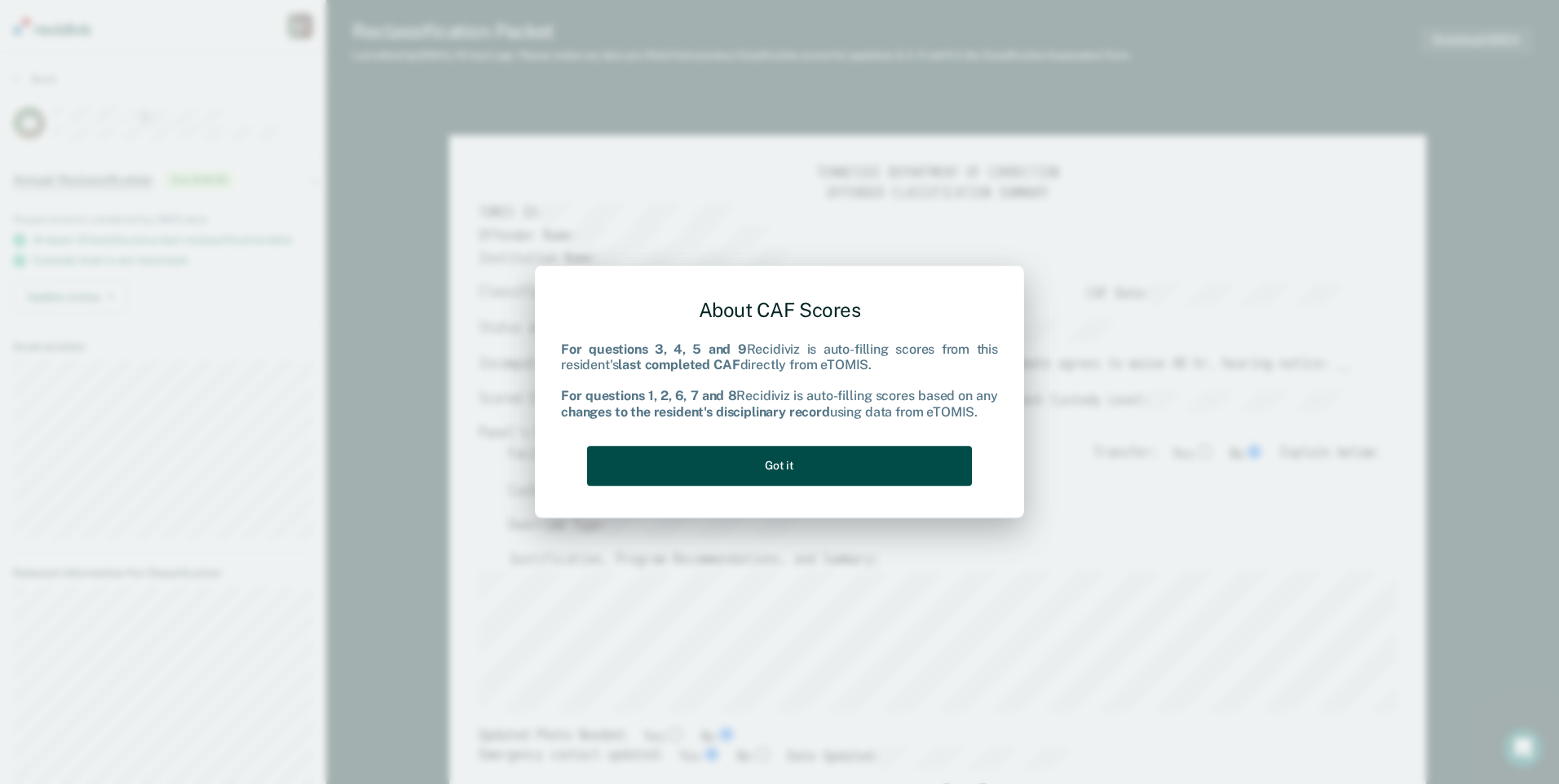 click on "Got it" at bounding box center [780, 465] 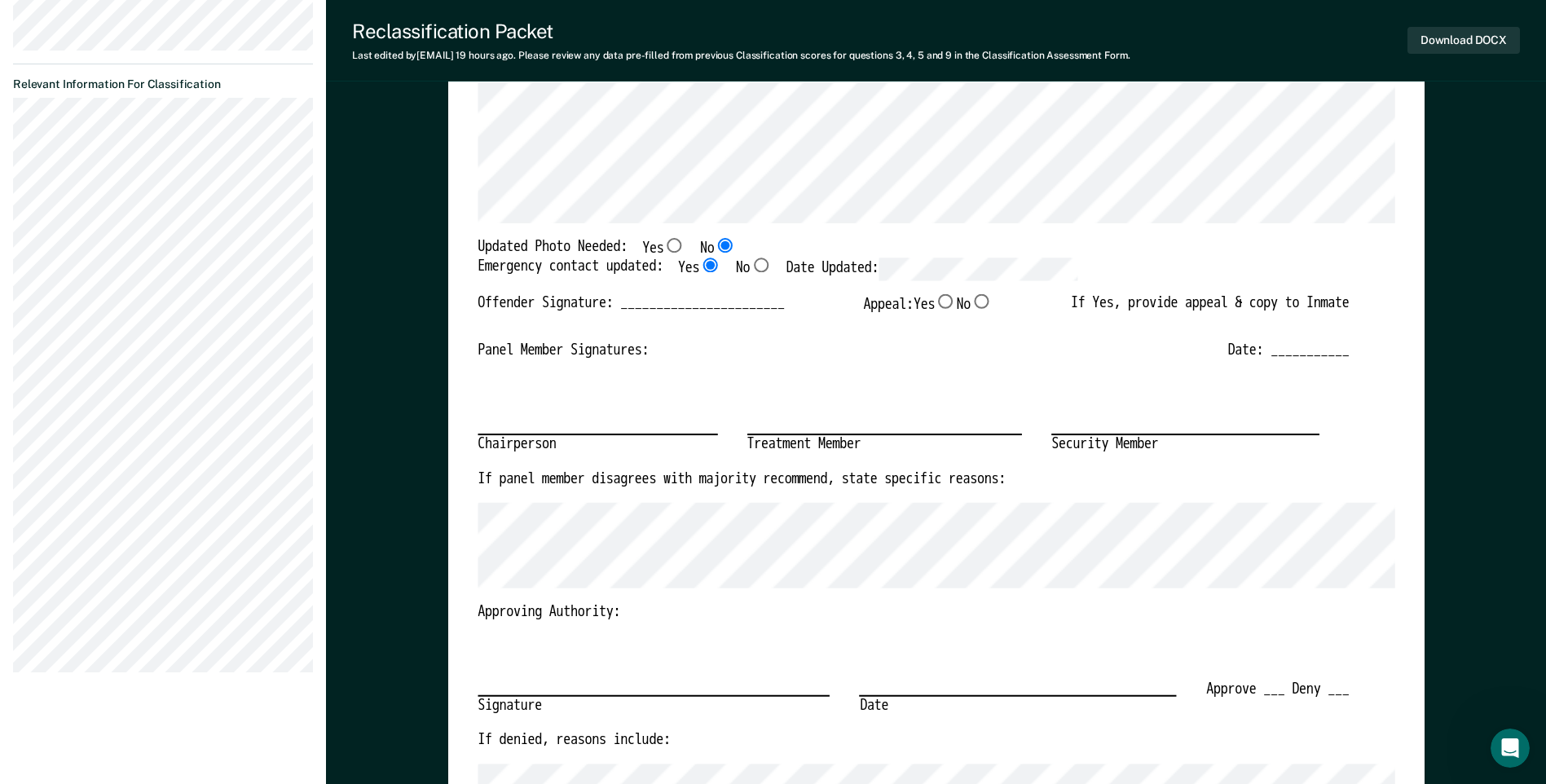 scroll, scrollTop: 0, scrollLeft: 0, axis: both 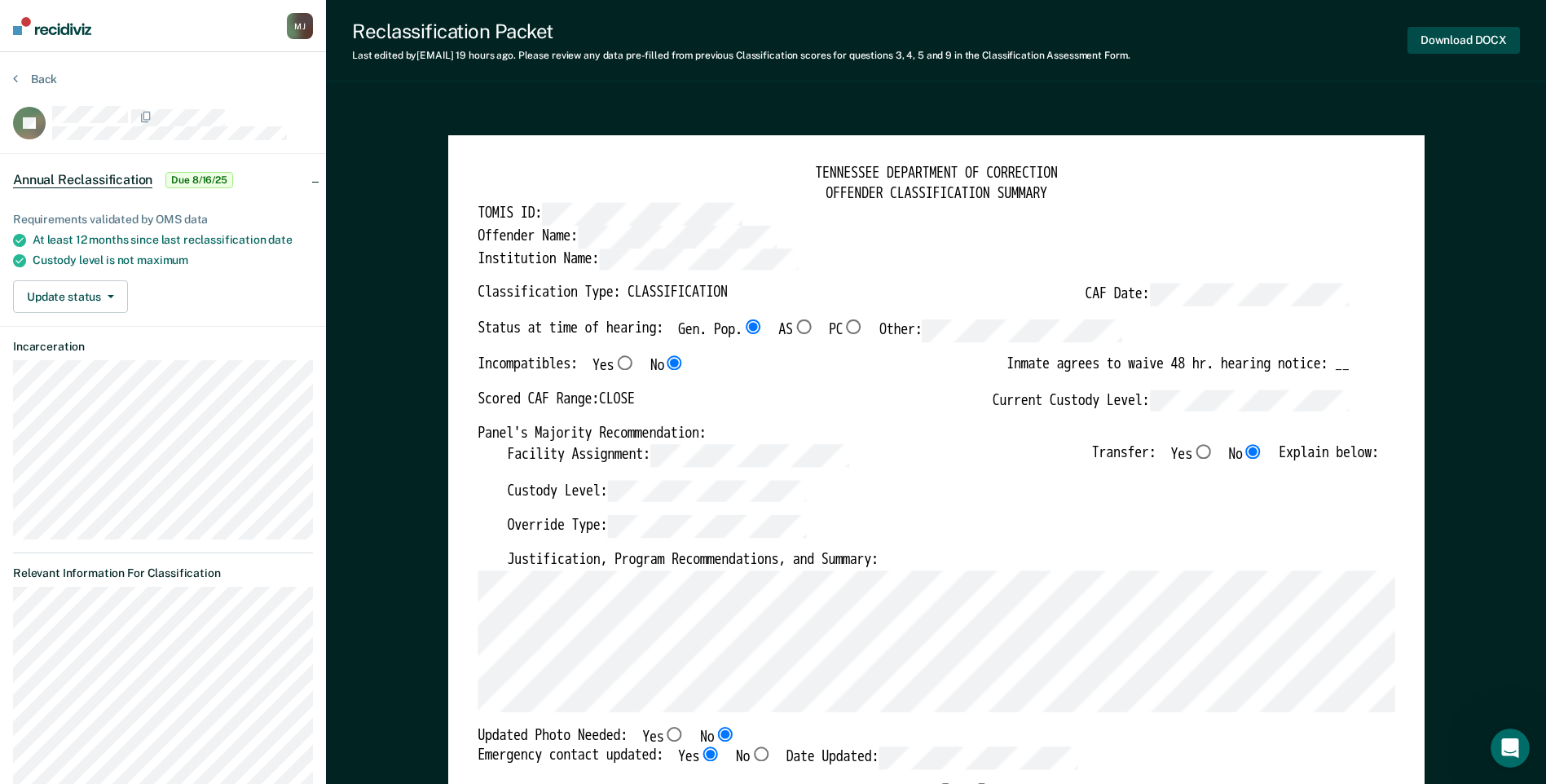 click on "Download DOCX" at bounding box center (1464, 40) 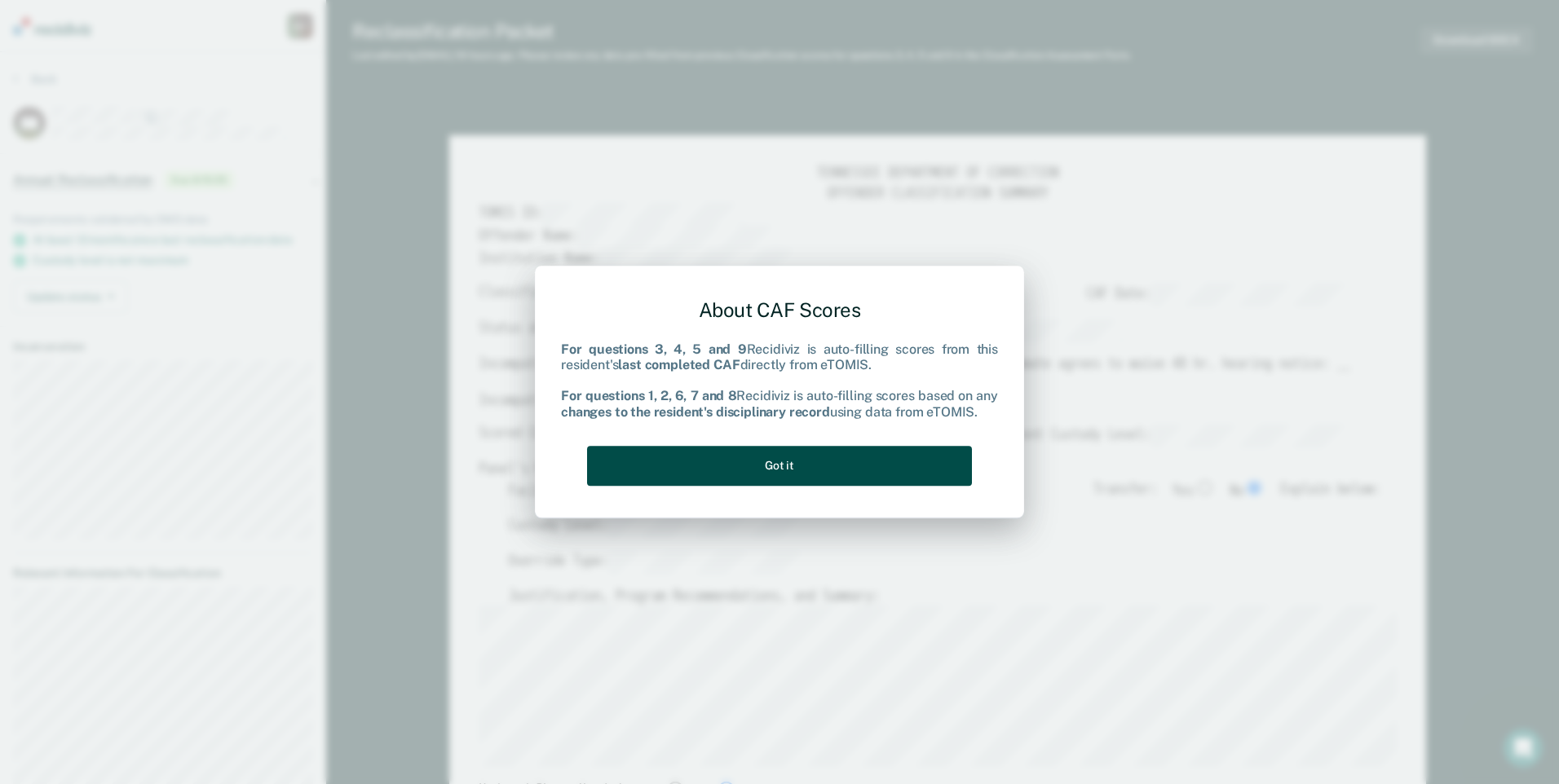 click on "Got it" at bounding box center [780, 465] 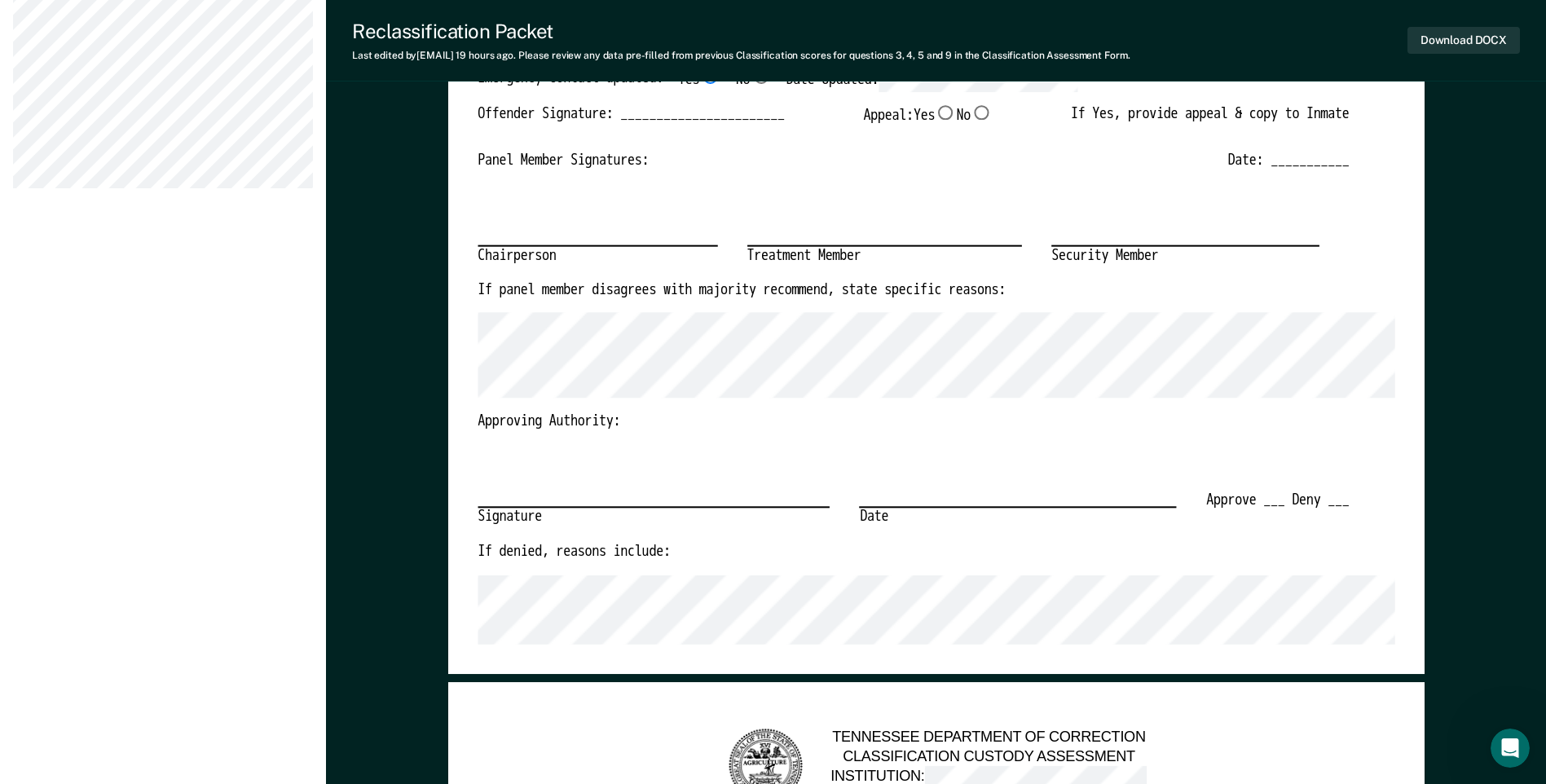 scroll, scrollTop: 1222, scrollLeft: 0, axis: vertical 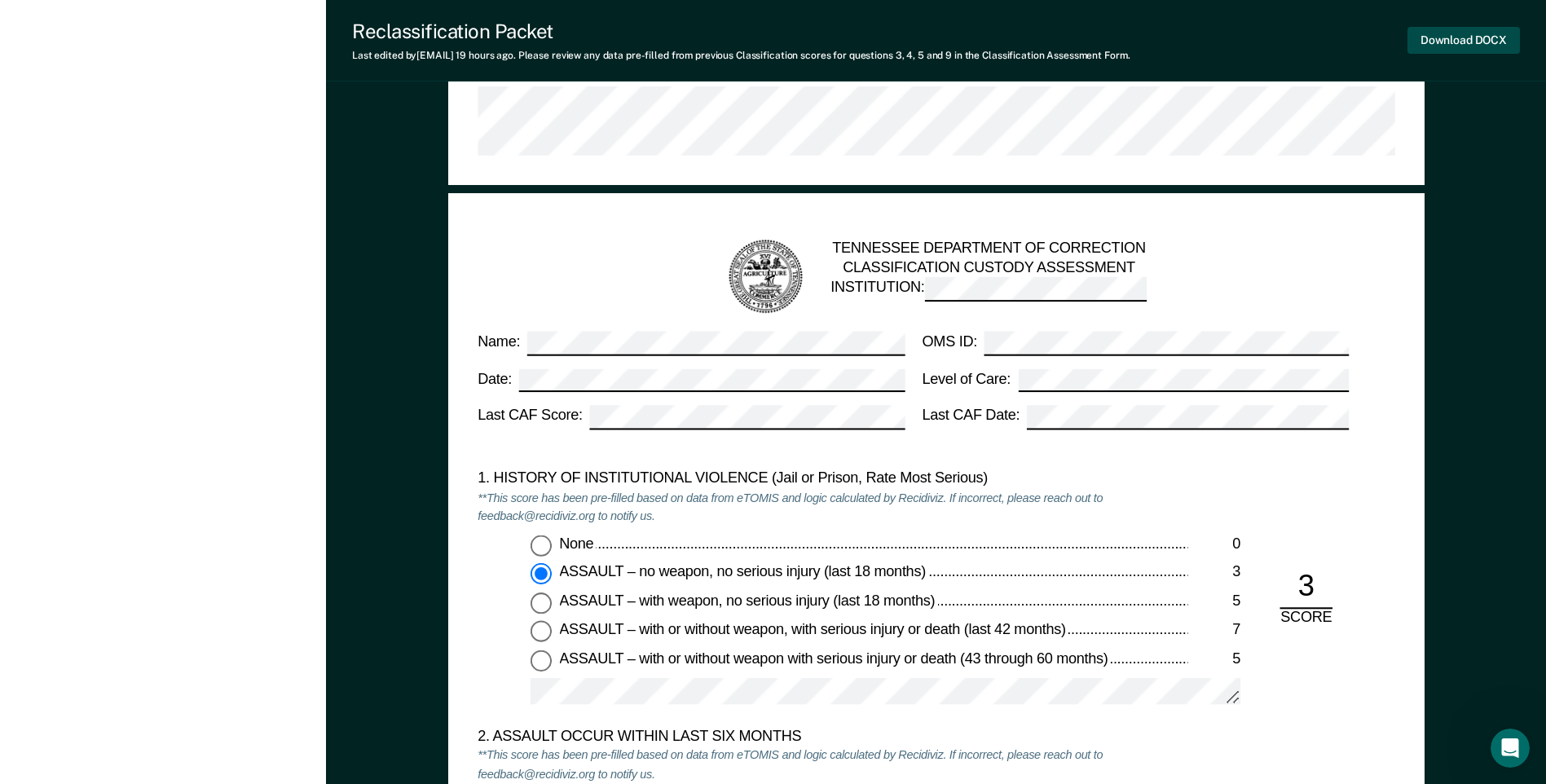 click on "Download DOCX" at bounding box center (1464, 40) 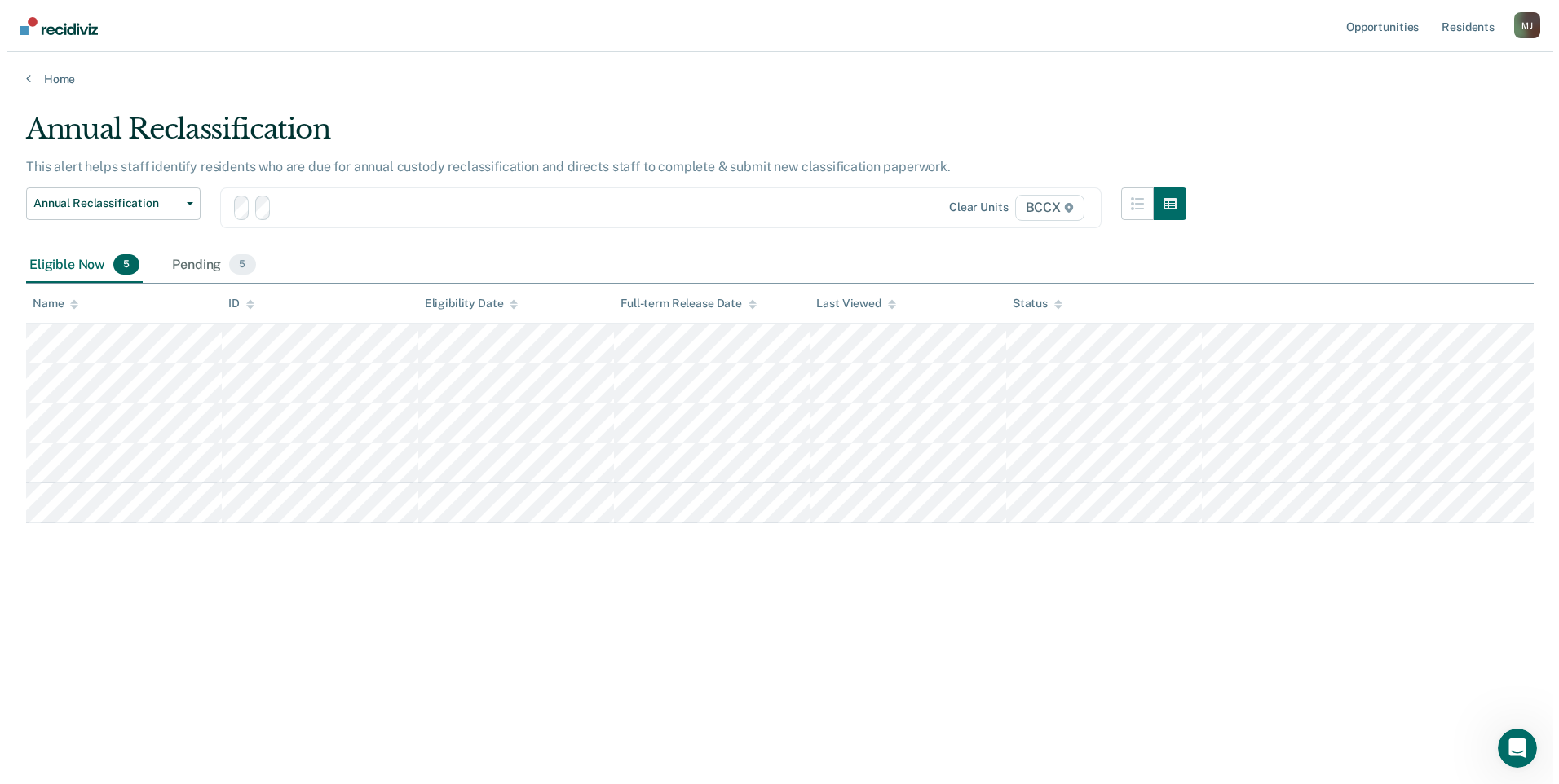 scroll, scrollTop: 0, scrollLeft: 0, axis: both 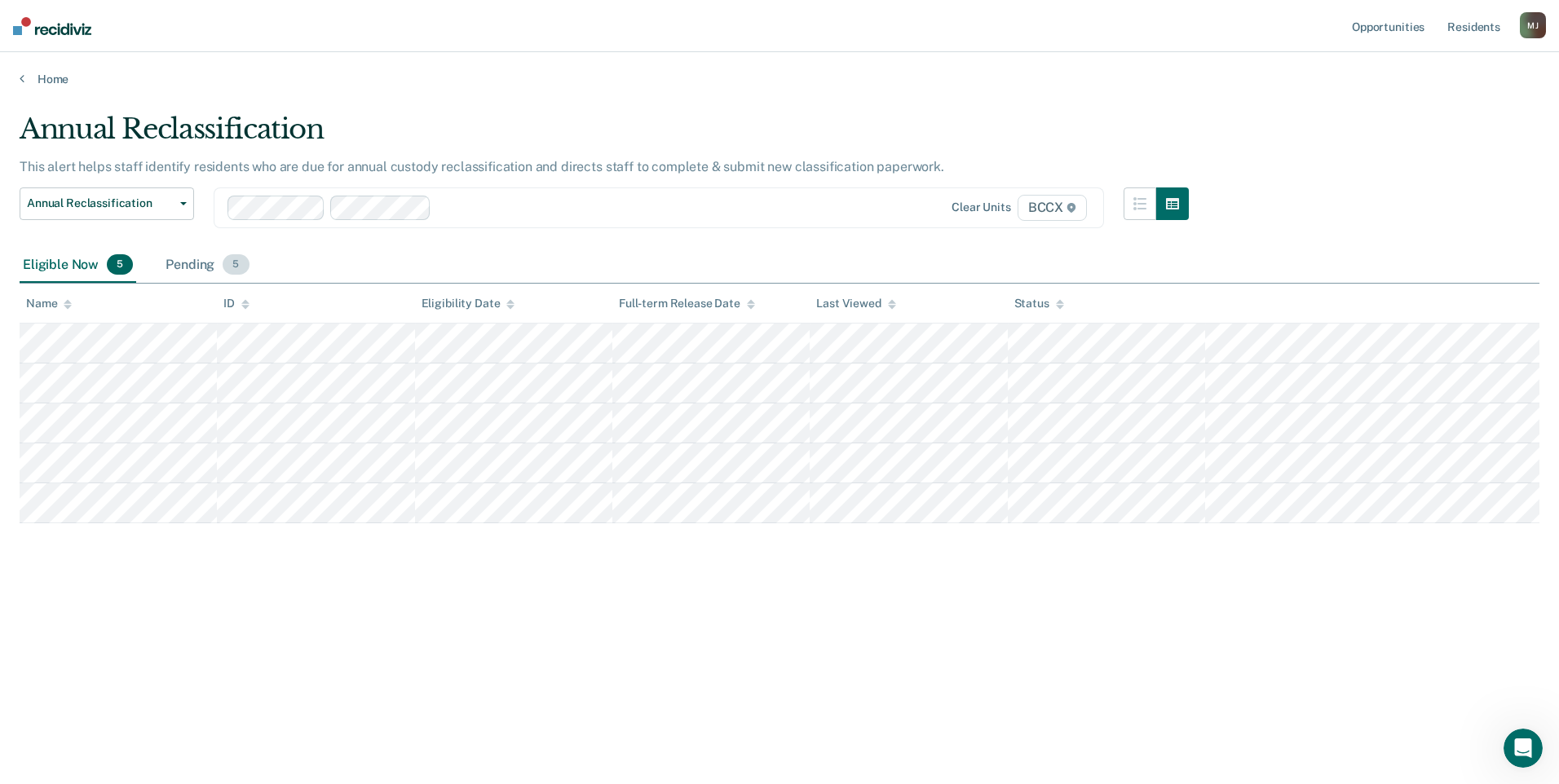 click on "Pending 5" at bounding box center [207, 266] 